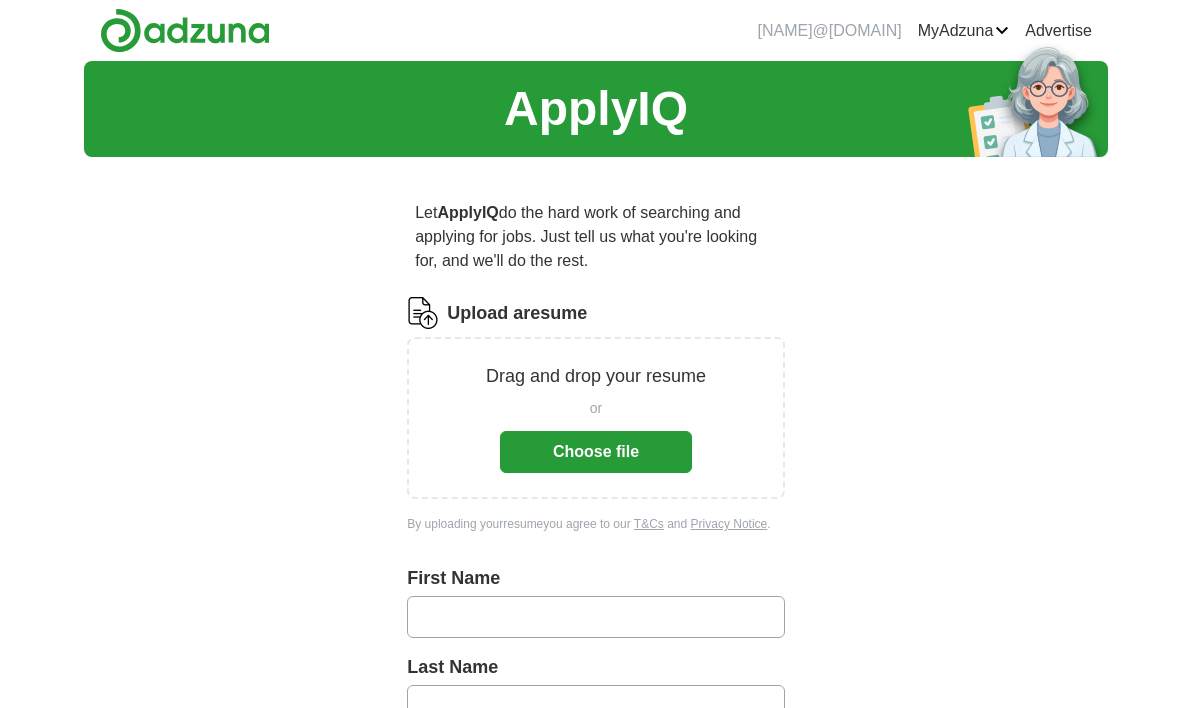 scroll, scrollTop: 0, scrollLeft: 0, axis: both 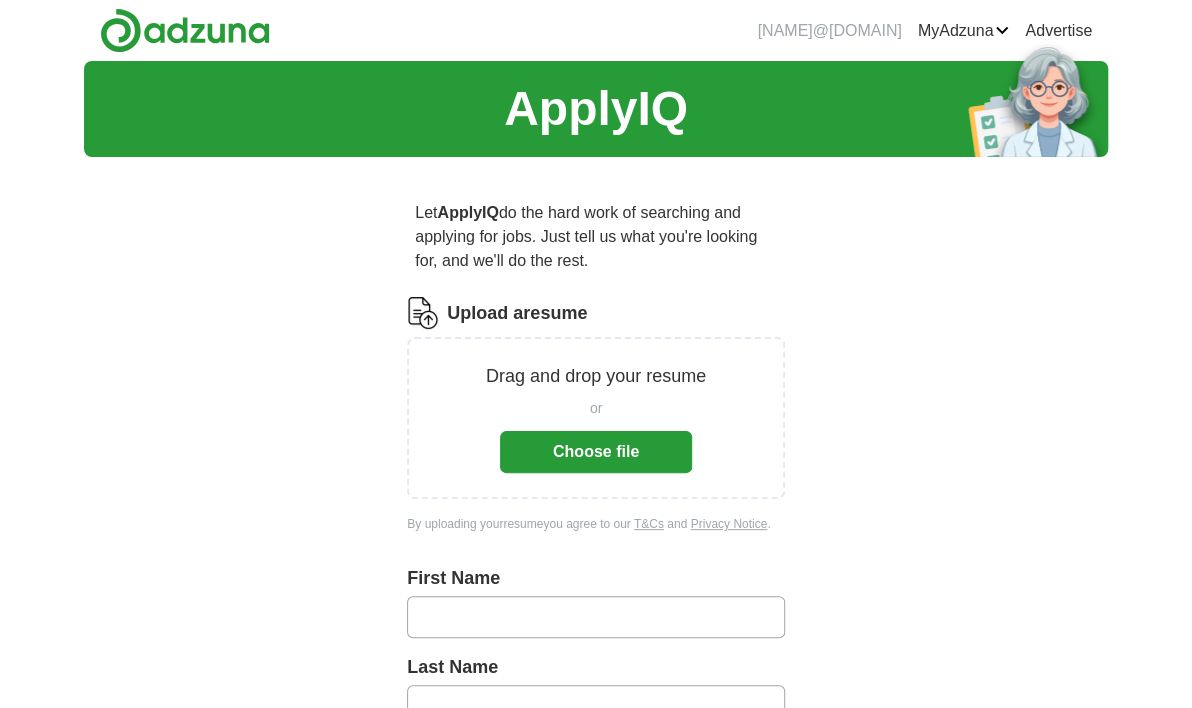 click on "Choose file" at bounding box center [596, 452] 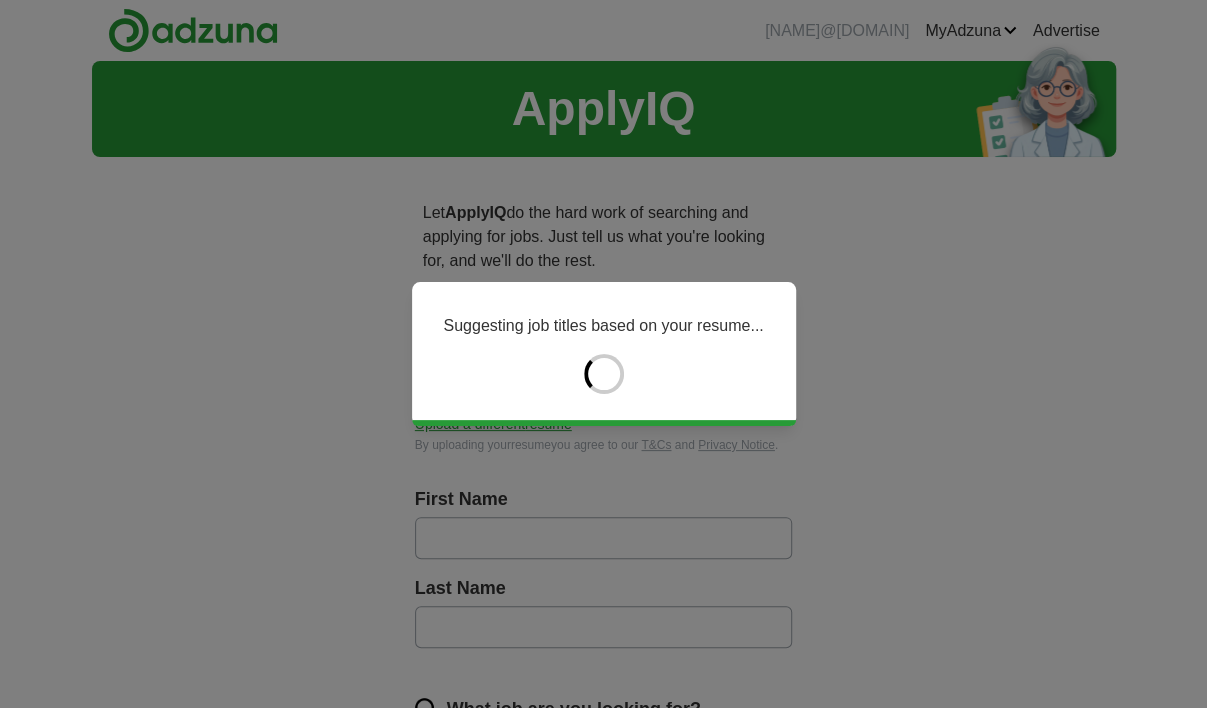 type on "*****" 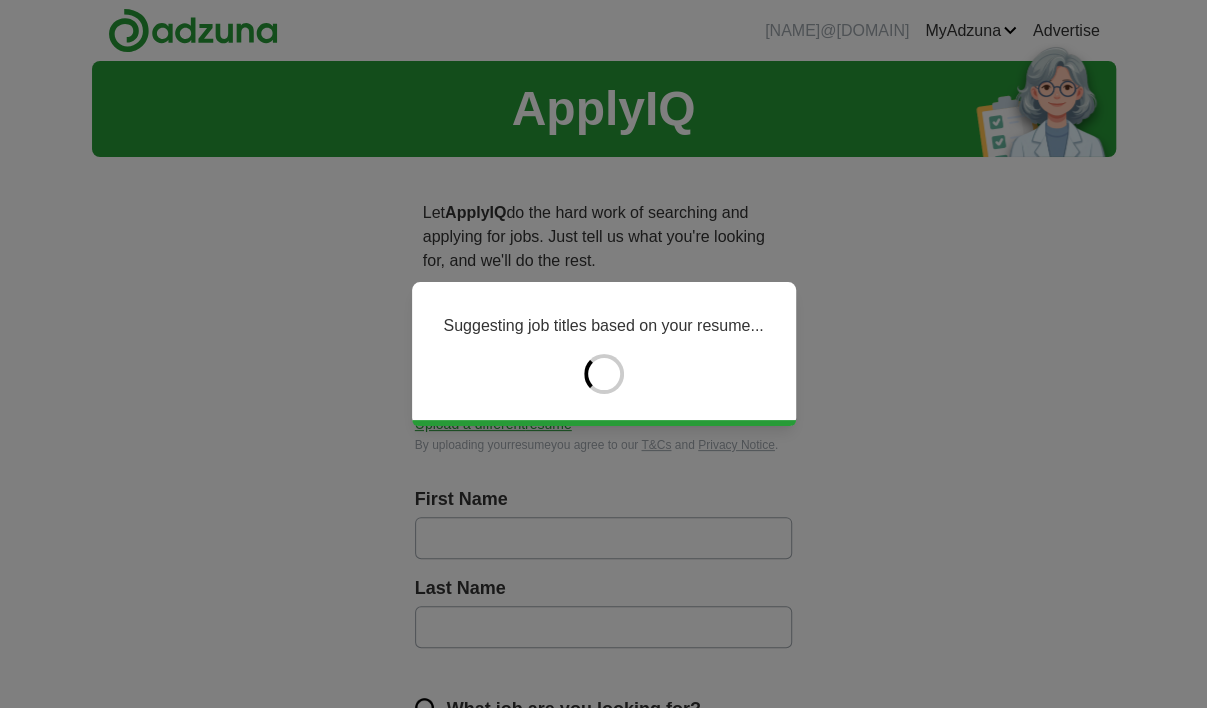 type on "*******" 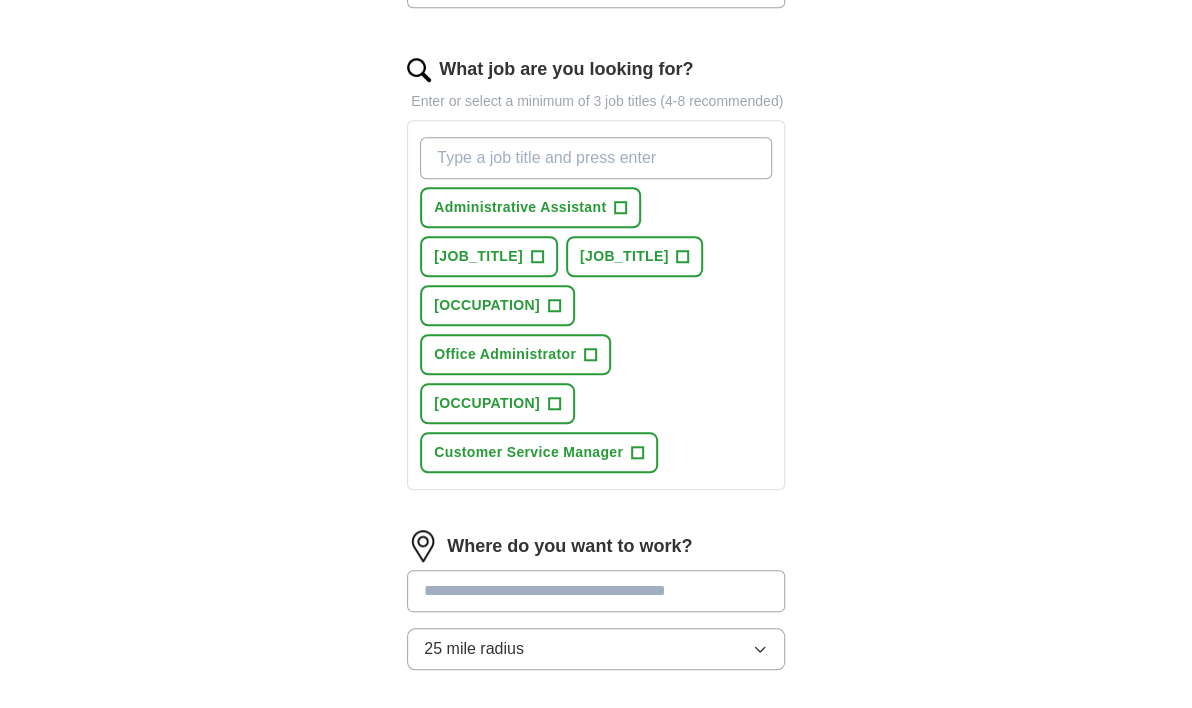 scroll, scrollTop: 666, scrollLeft: 0, axis: vertical 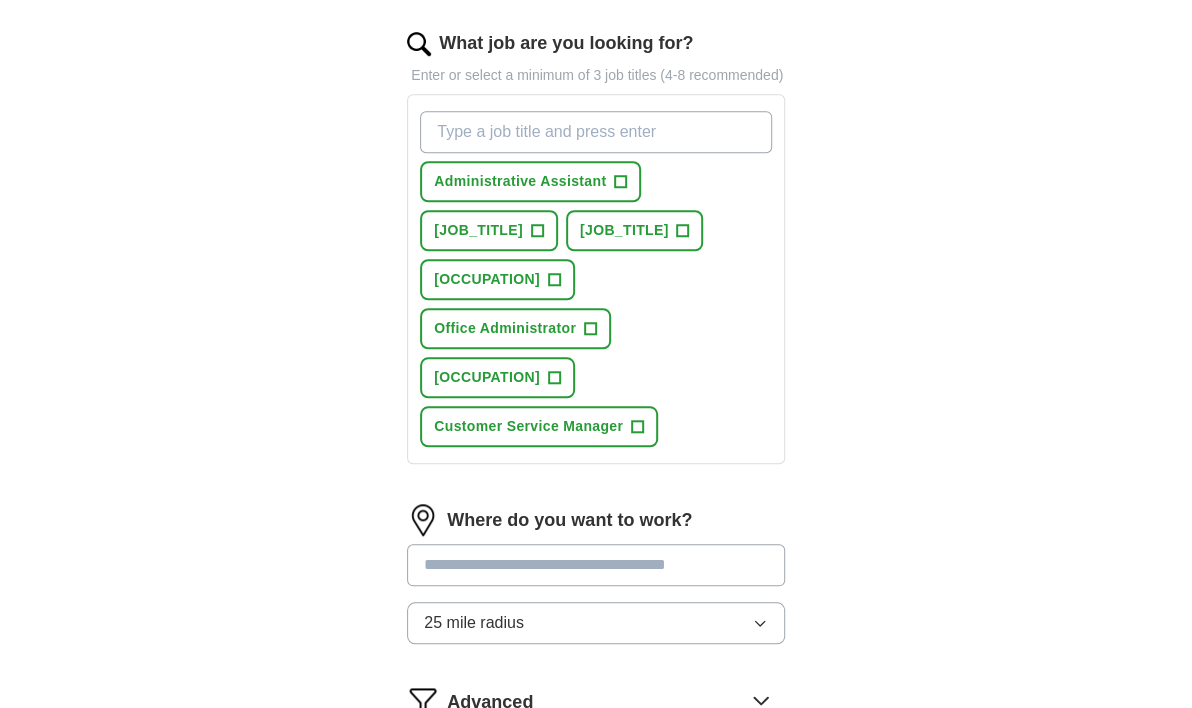 click at bounding box center (596, 565) 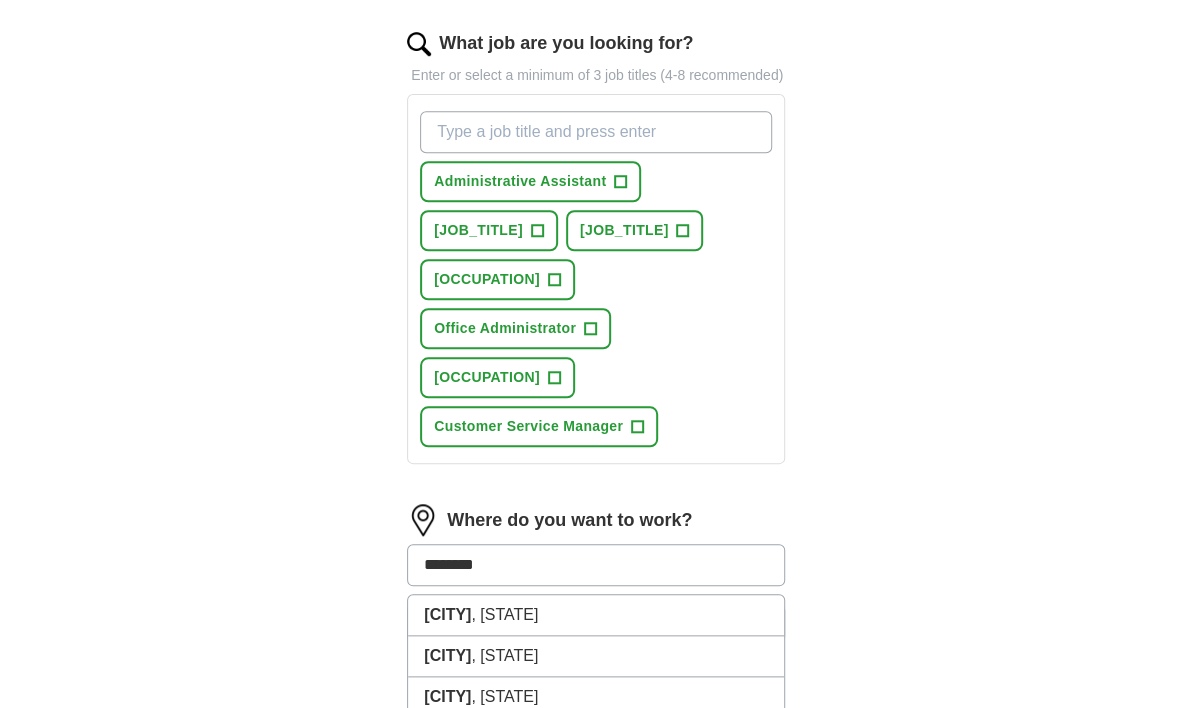 type on "*********" 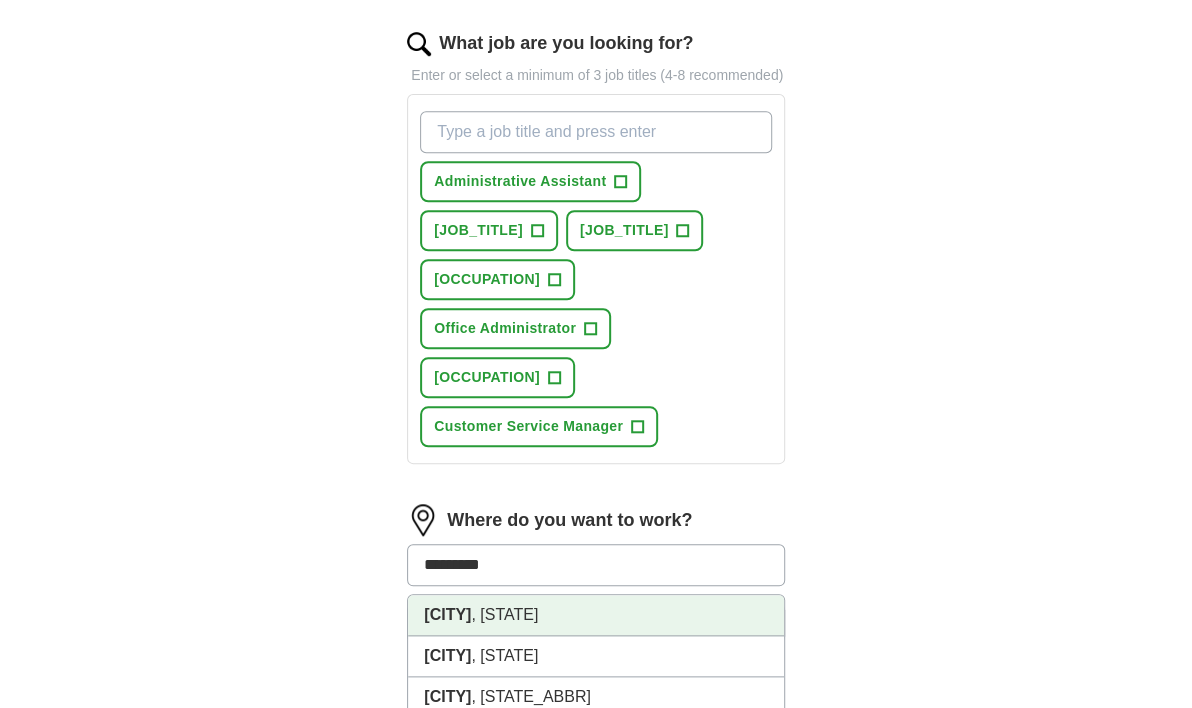 click on "[CITY], [STATE]" at bounding box center [596, 615] 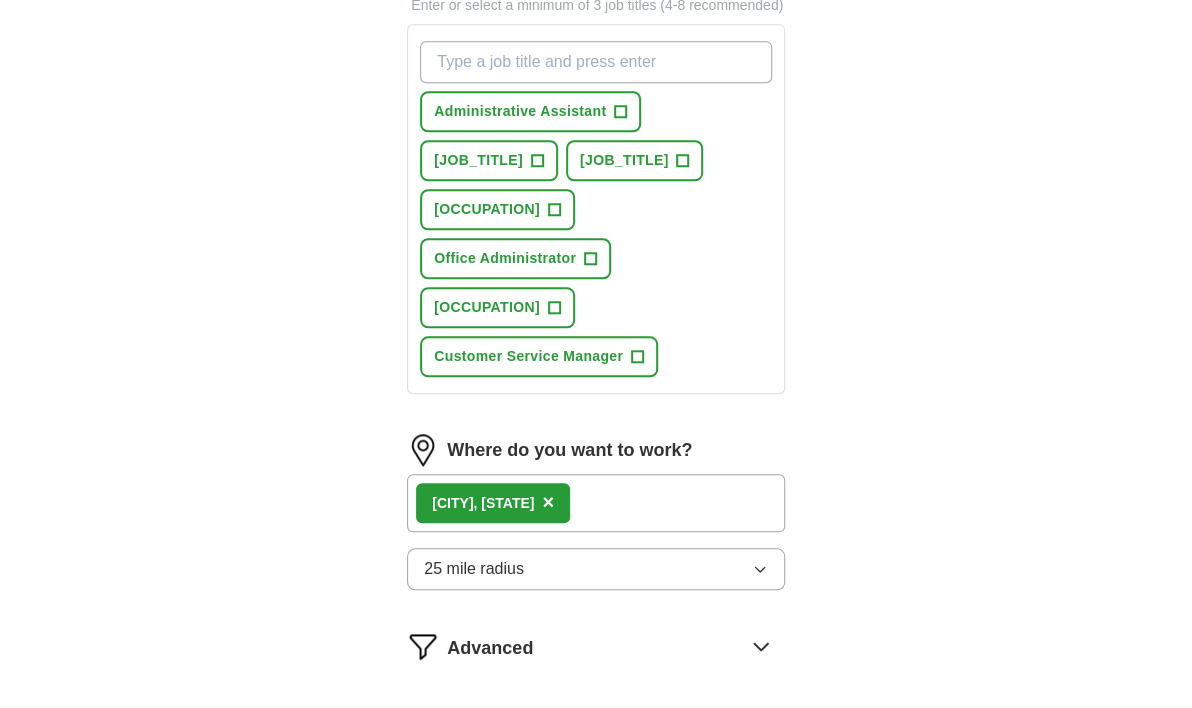 scroll, scrollTop: 766, scrollLeft: 0, axis: vertical 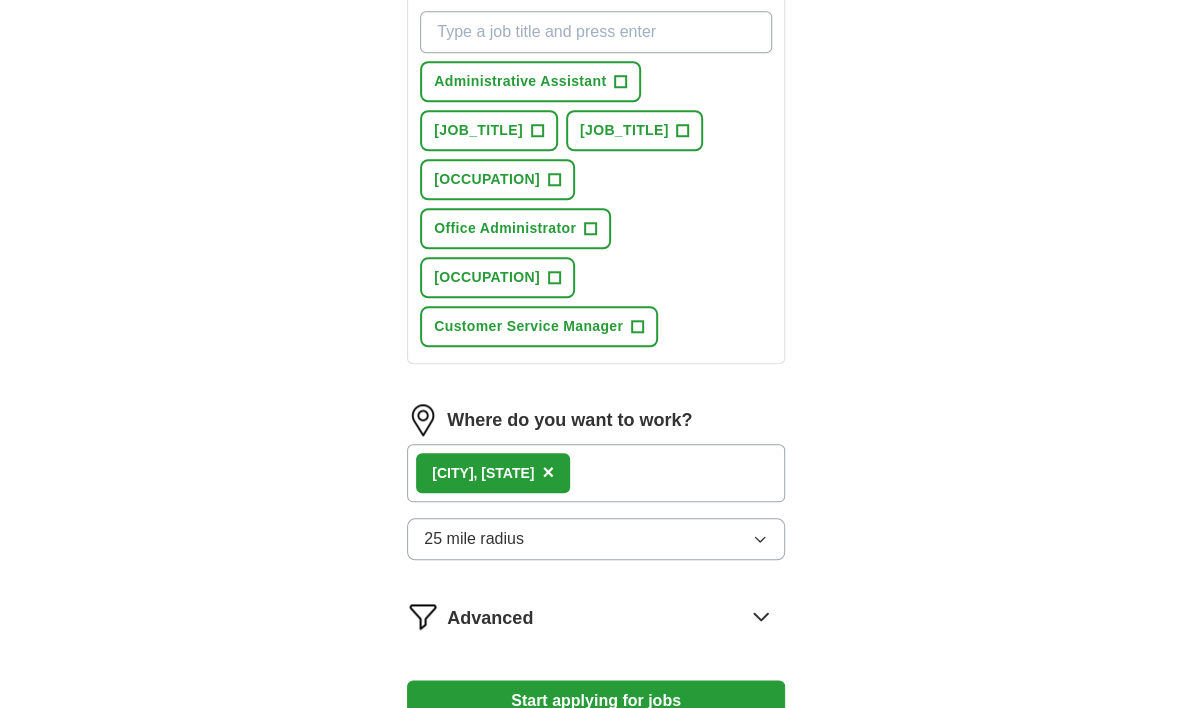 click on "25 mile radius" at bounding box center (596, 539) 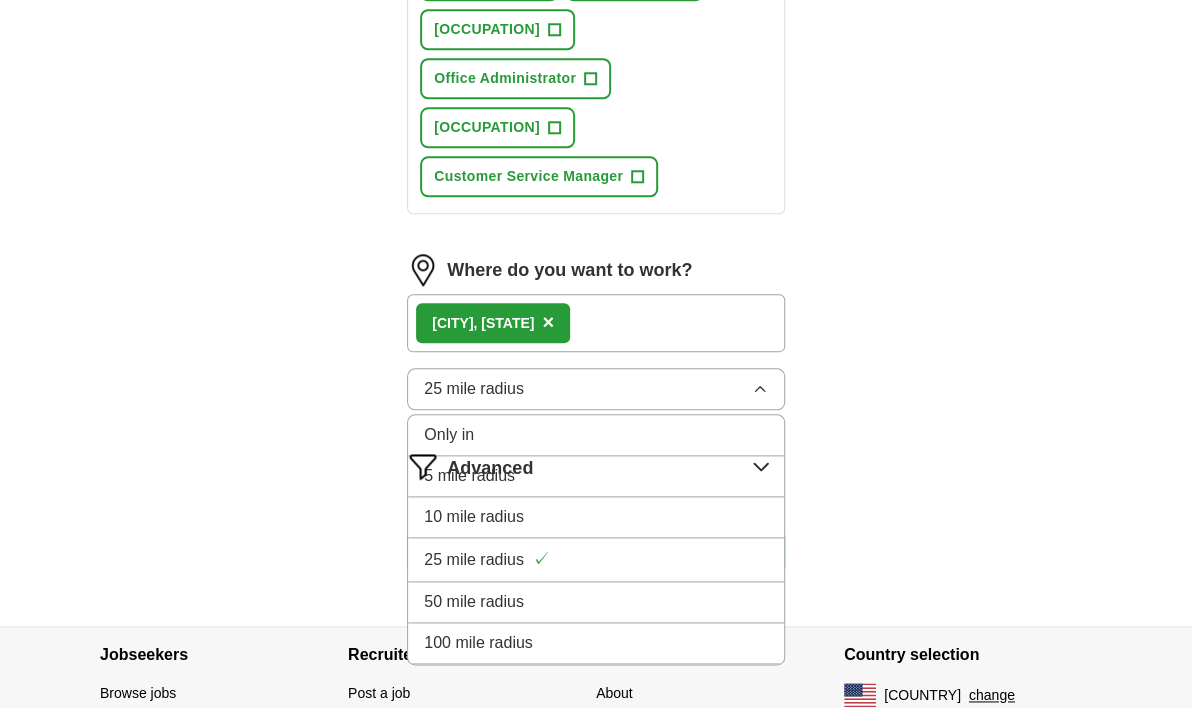 scroll, scrollTop: 999, scrollLeft: 0, axis: vertical 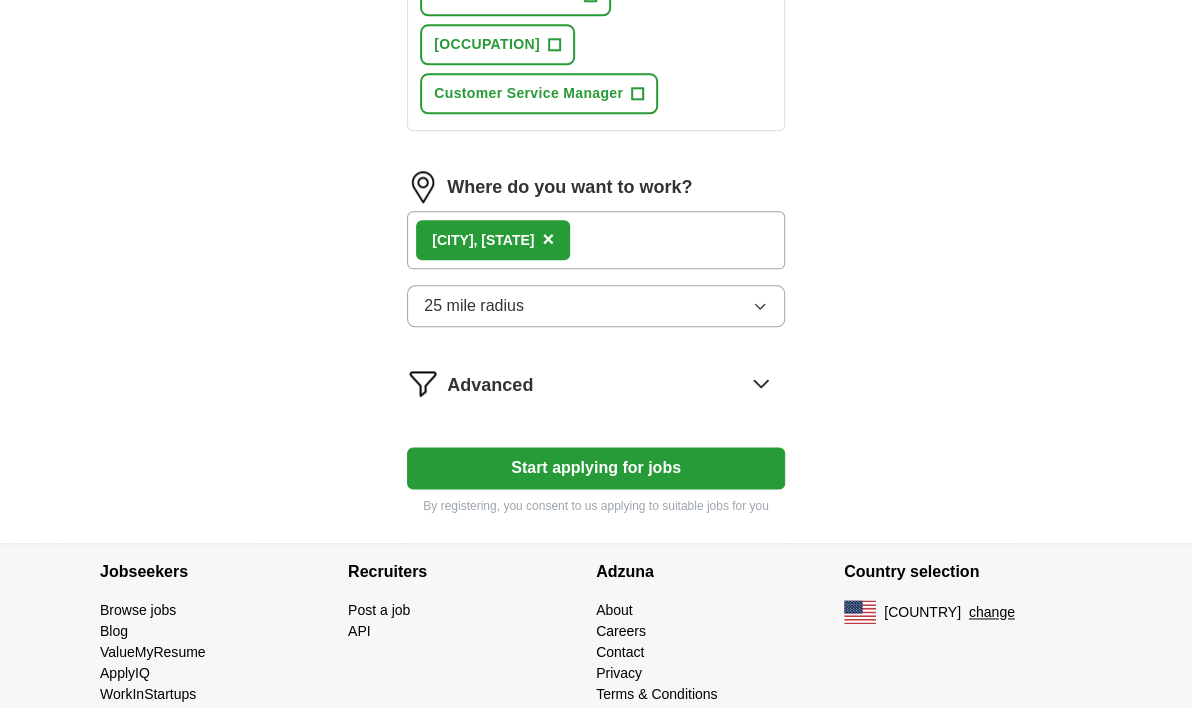 click on "[CITY], [STATE] ×" at bounding box center [596, 240] 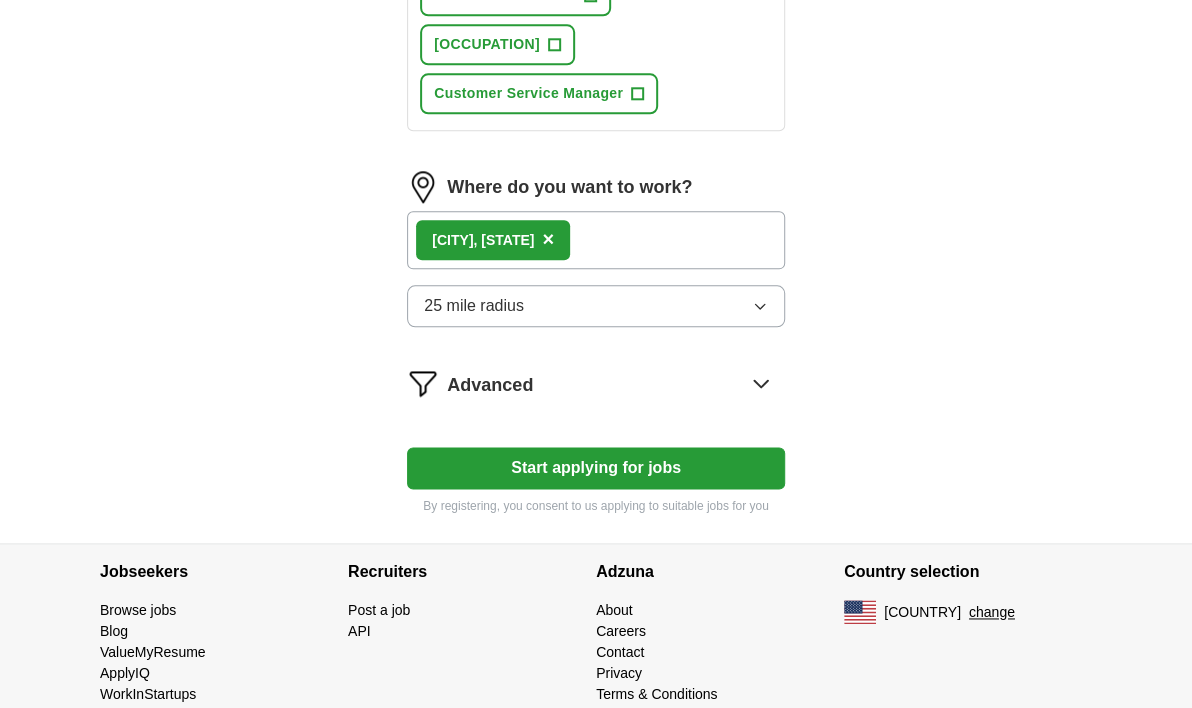click on "25 mile radius" at bounding box center [596, 306] 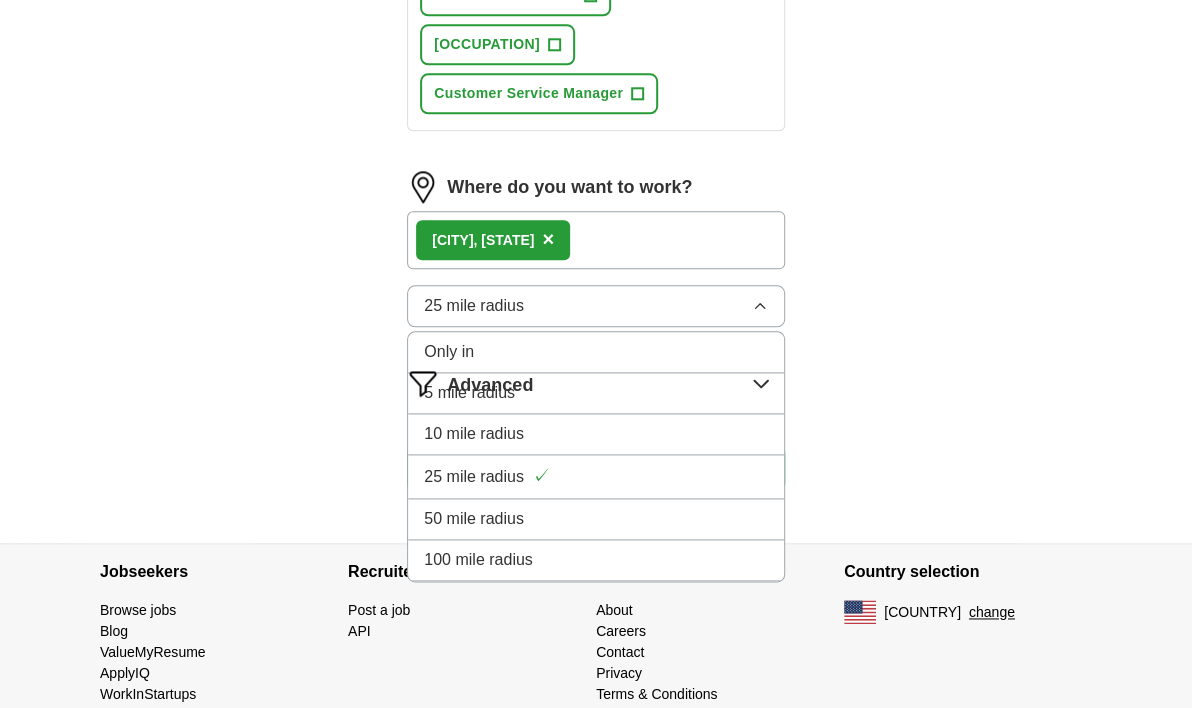 click on "50 mile radius" at bounding box center [596, 519] 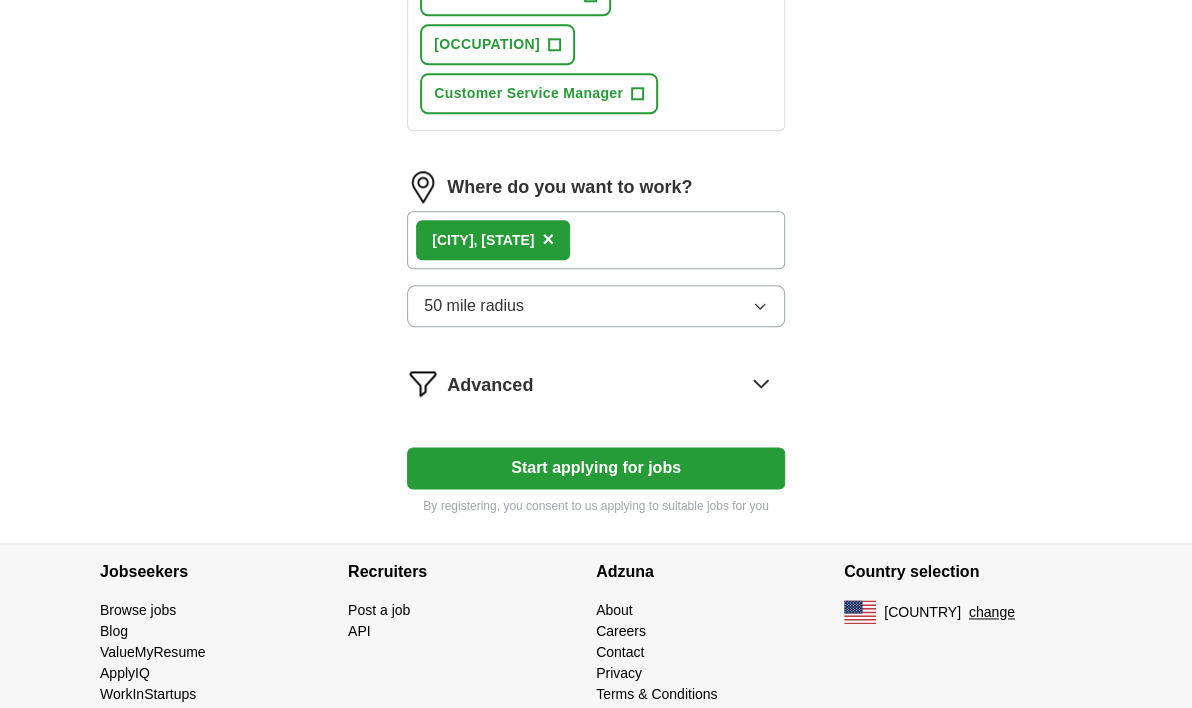 click on "Start applying for jobs" at bounding box center (596, 468) 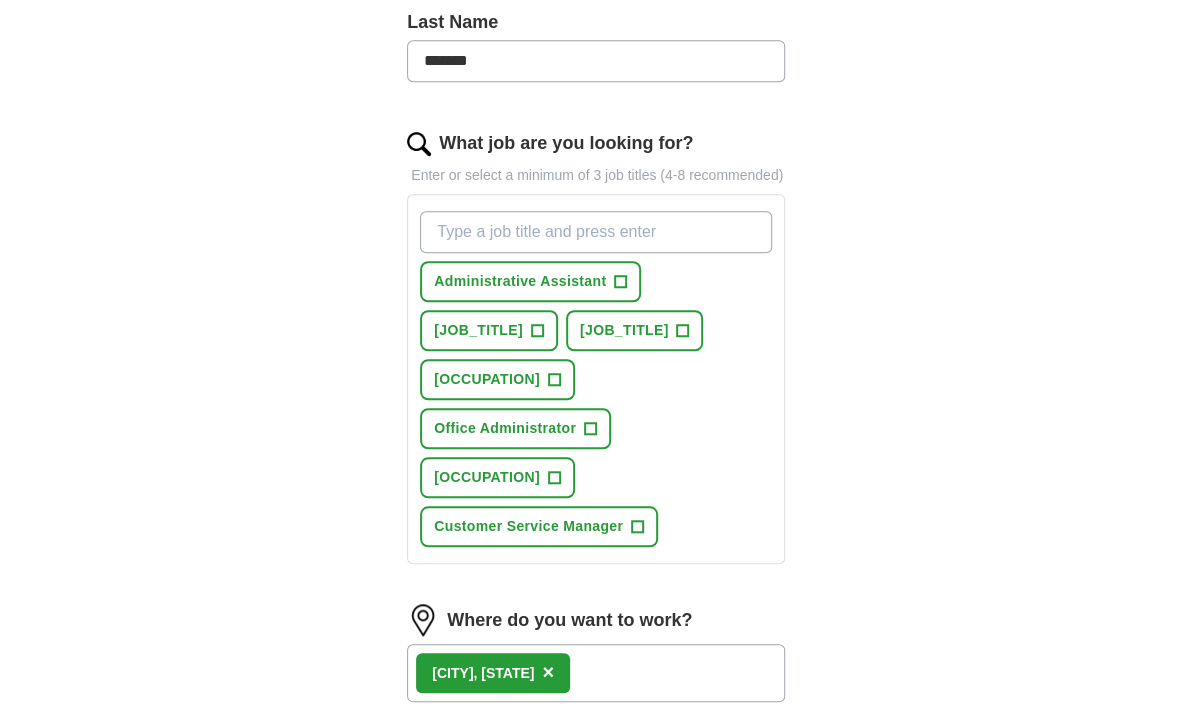 click on "What job are you looking for?" at bounding box center (596, 232) 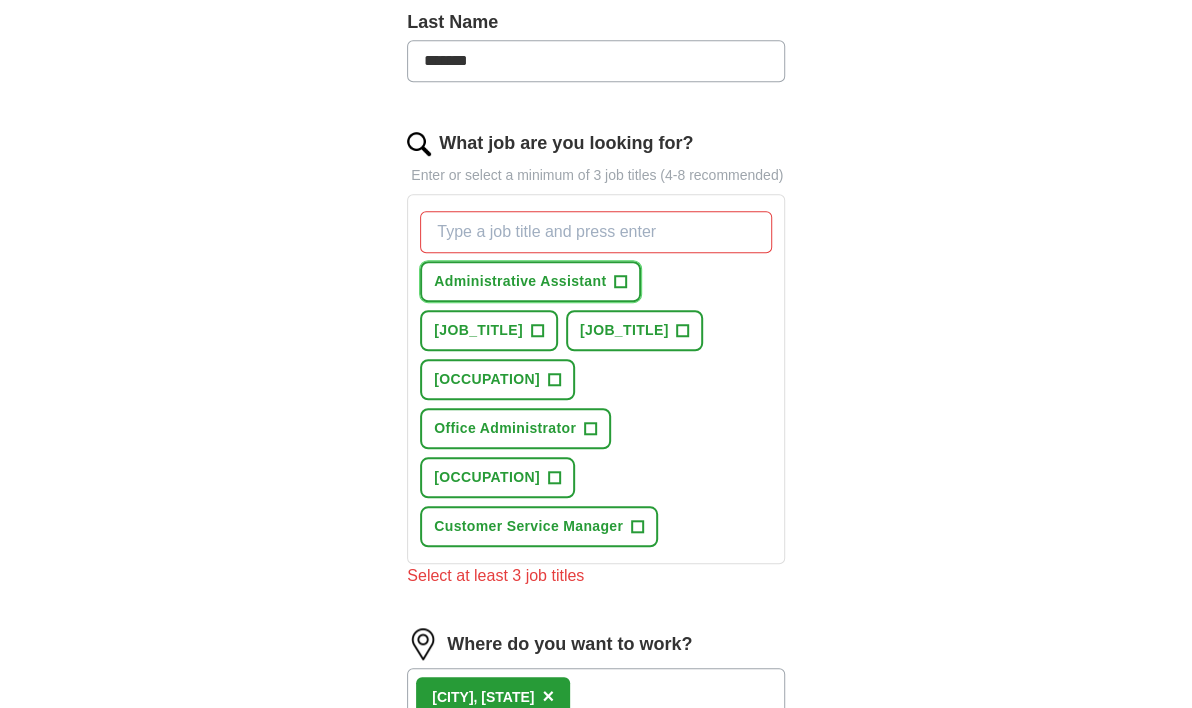 click on "+" at bounding box center [621, 282] 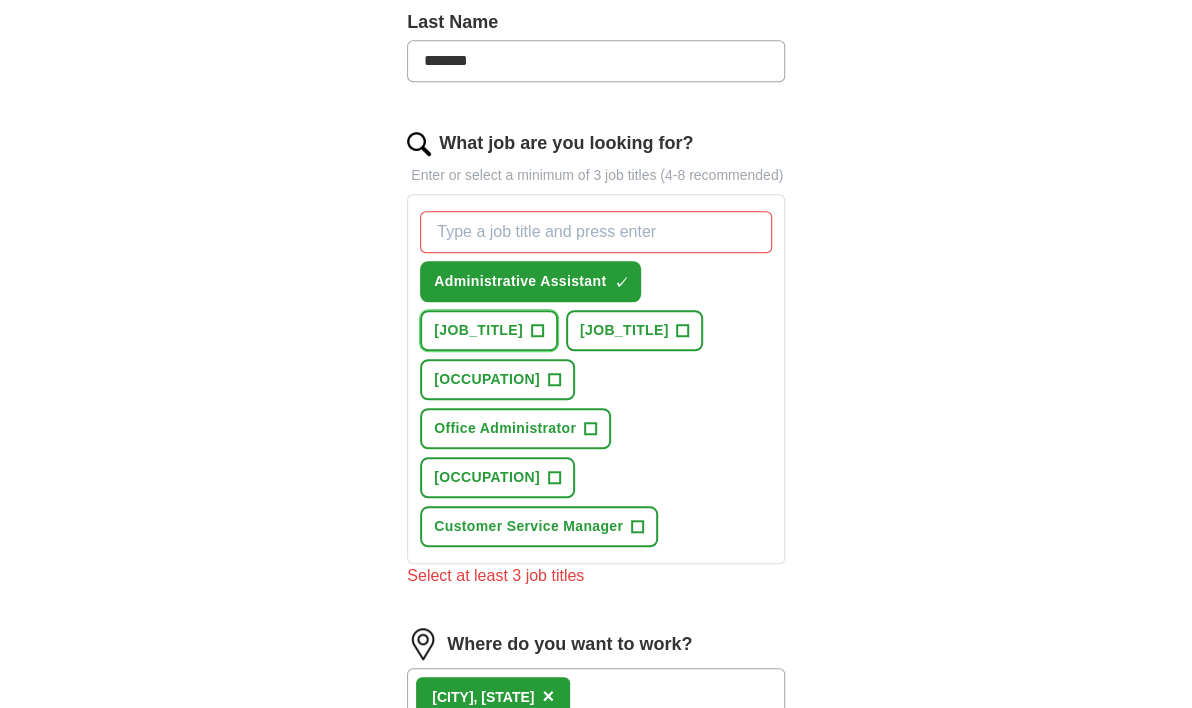 click on "+" at bounding box center [537, 331] 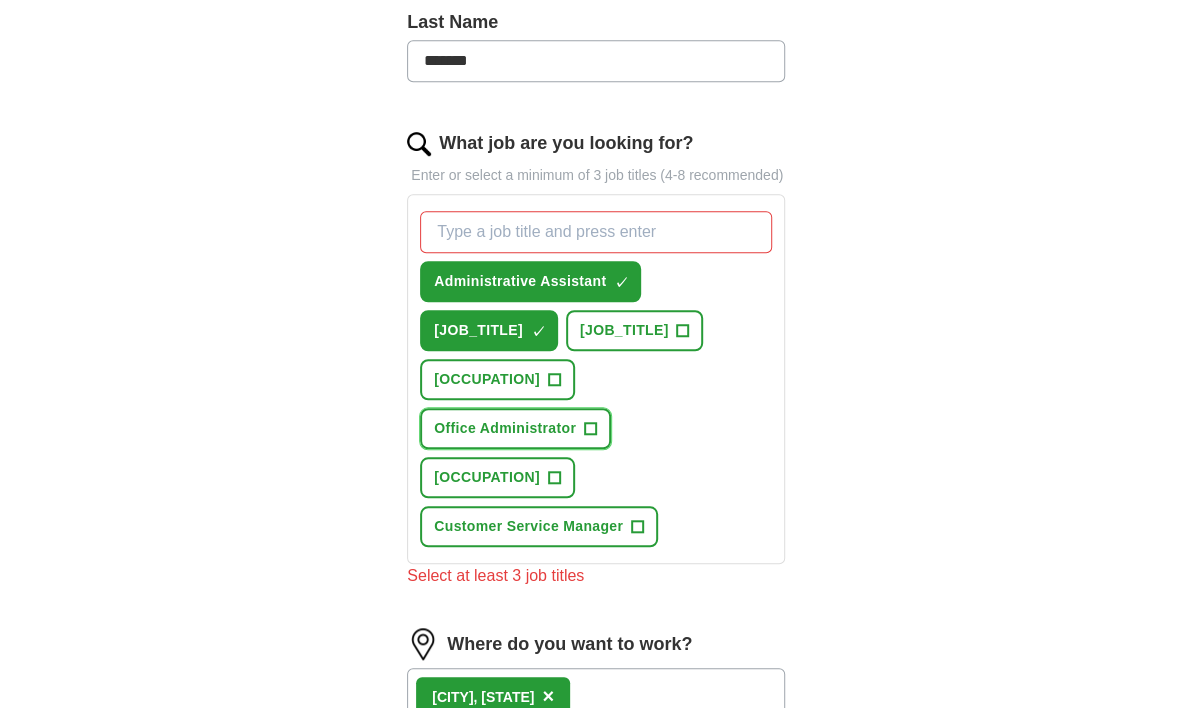 click on "+" at bounding box center (591, 429) 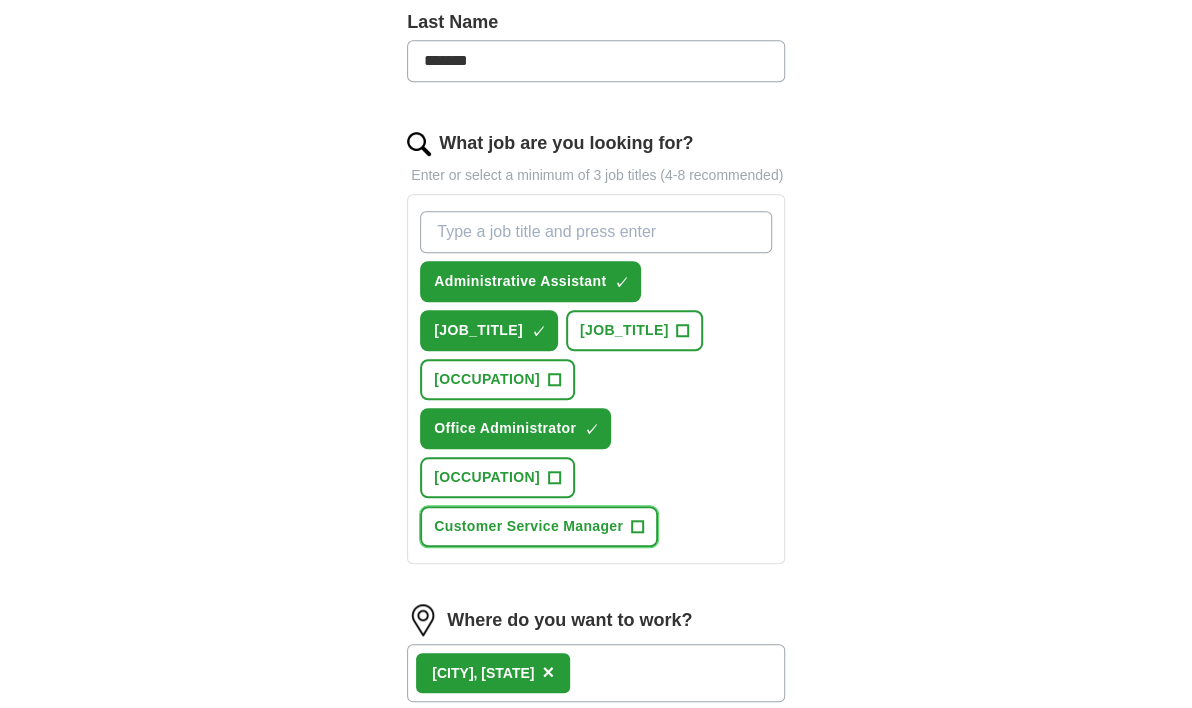 click on "+" at bounding box center (638, 527) 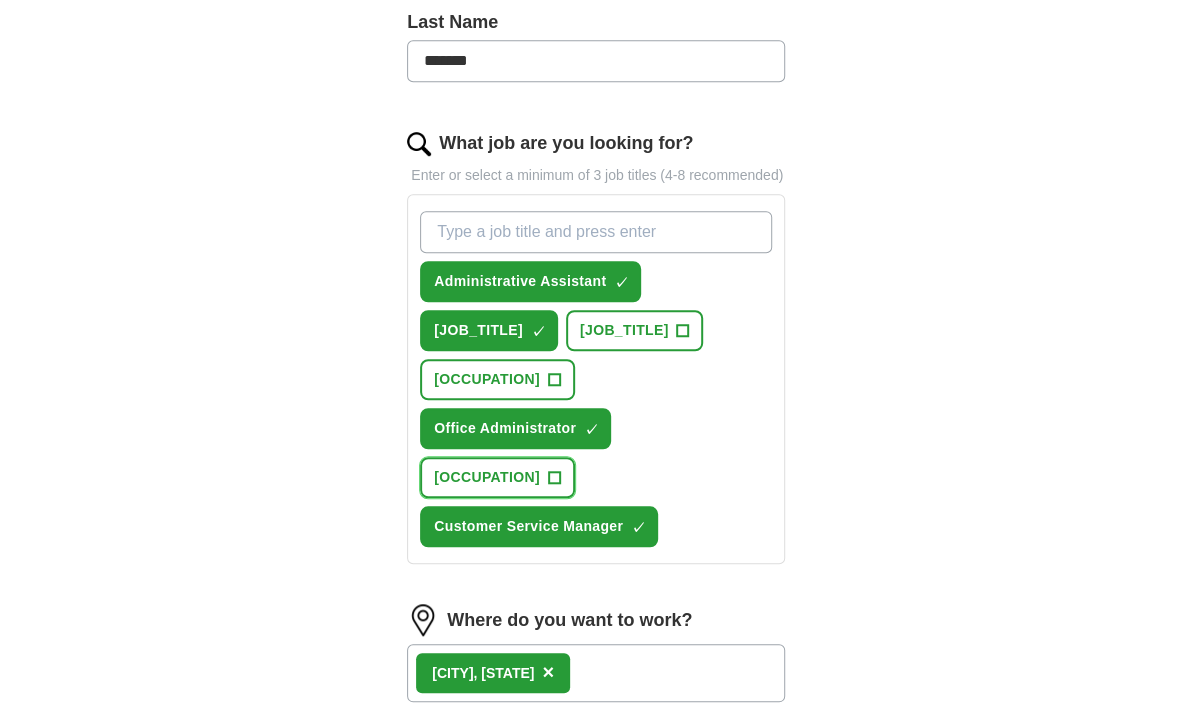 click on "+" at bounding box center [554, 478] 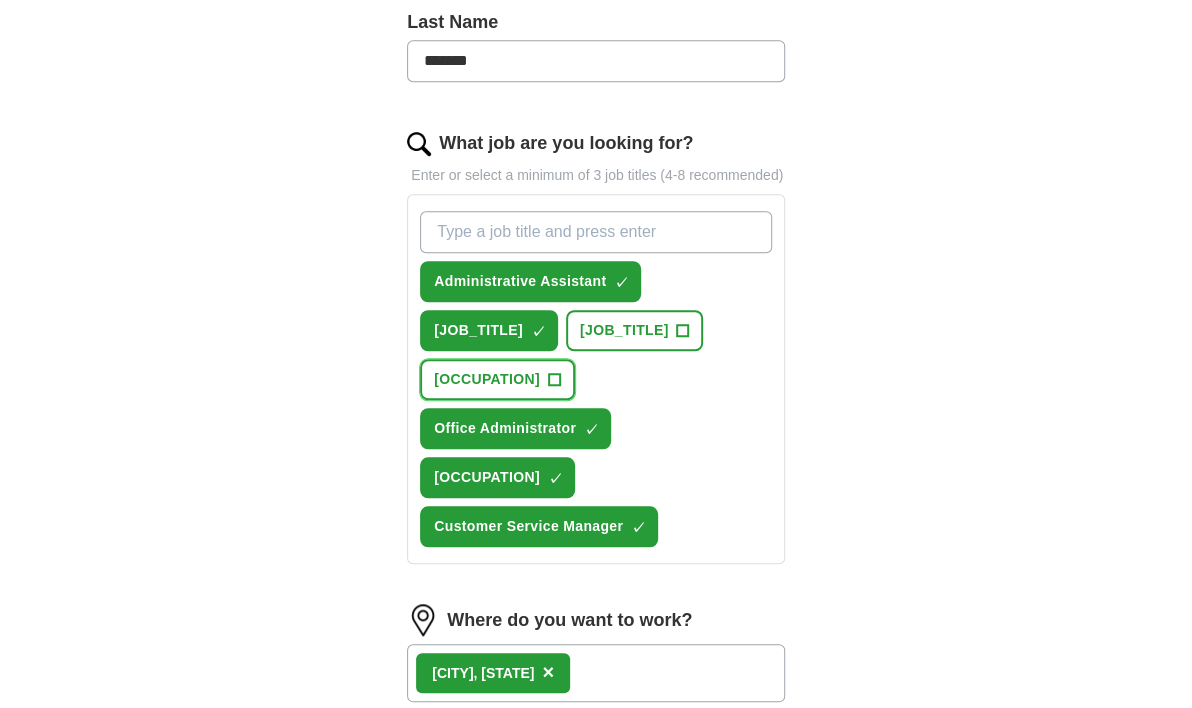click on "+" at bounding box center [554, 380] 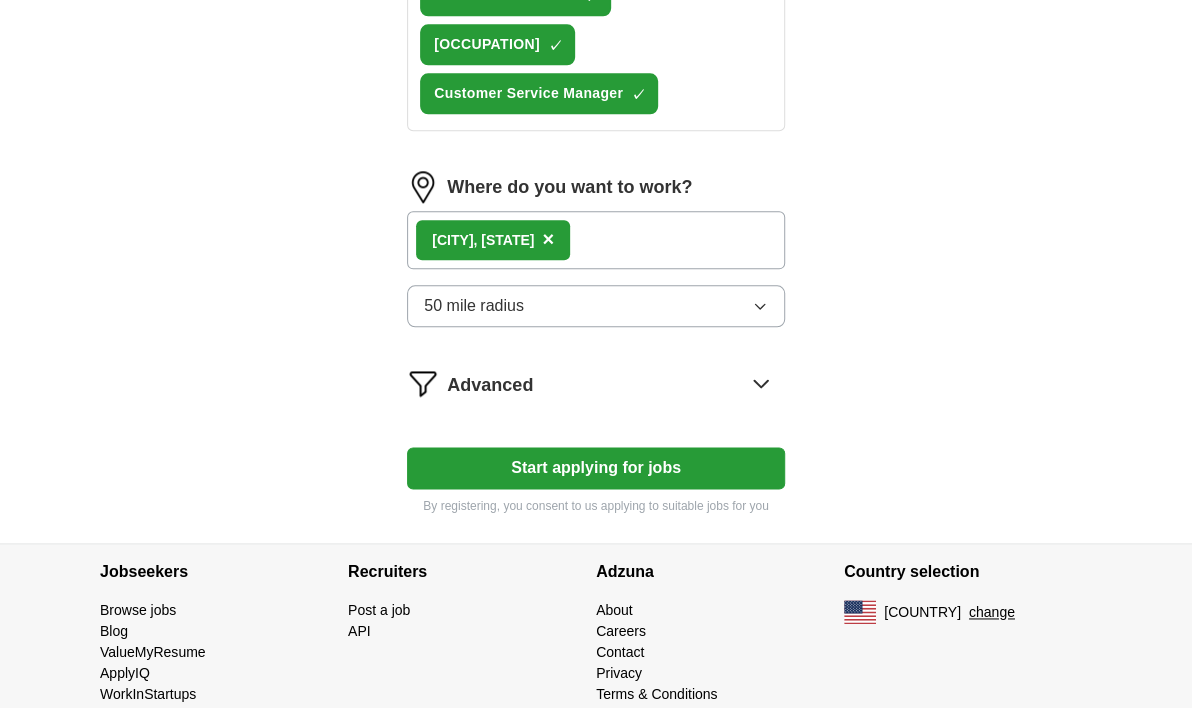 scroll, scrollTop: 999, scrollLeft: 0, axis: vertical 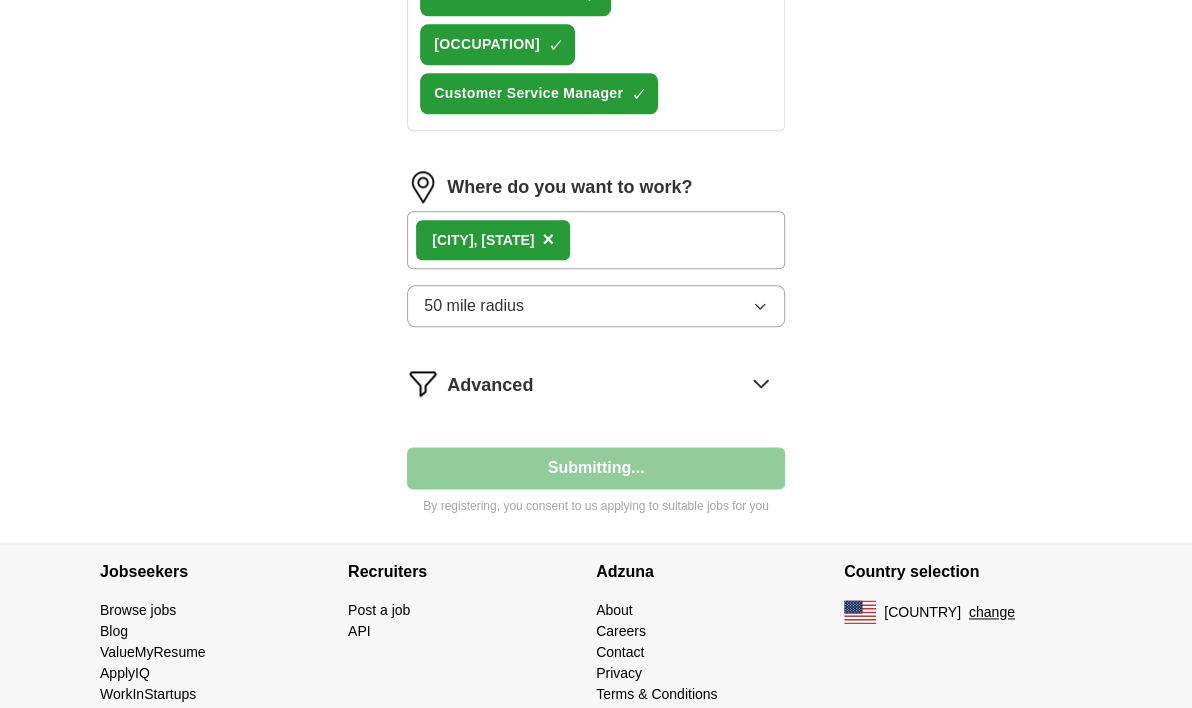 select on "**" 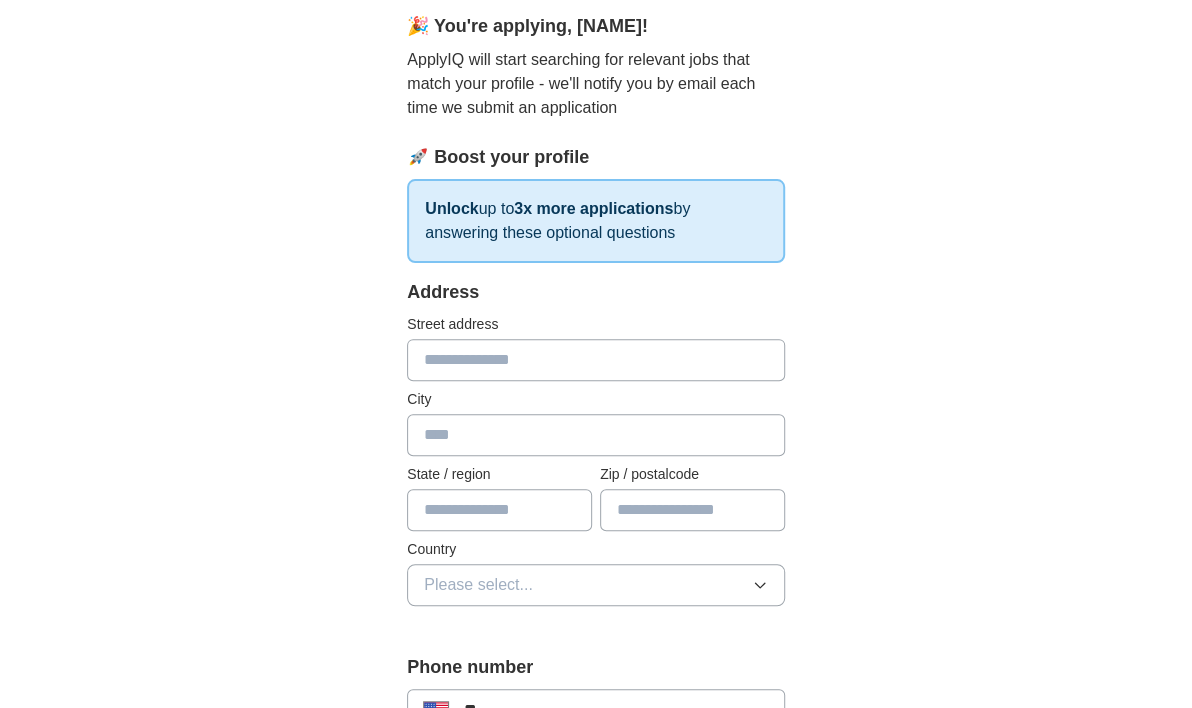scroll, scrollTop: 199, scrollLeft: 0, axis: vertical 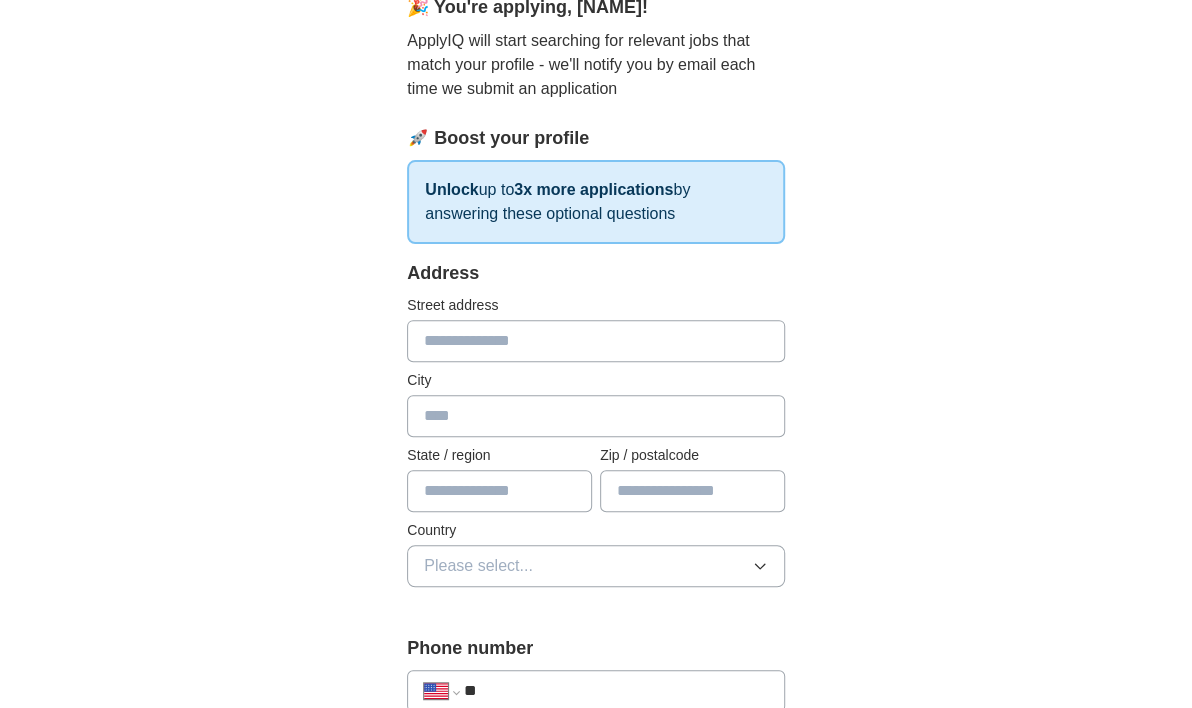 click at bounding box center [596, 341] 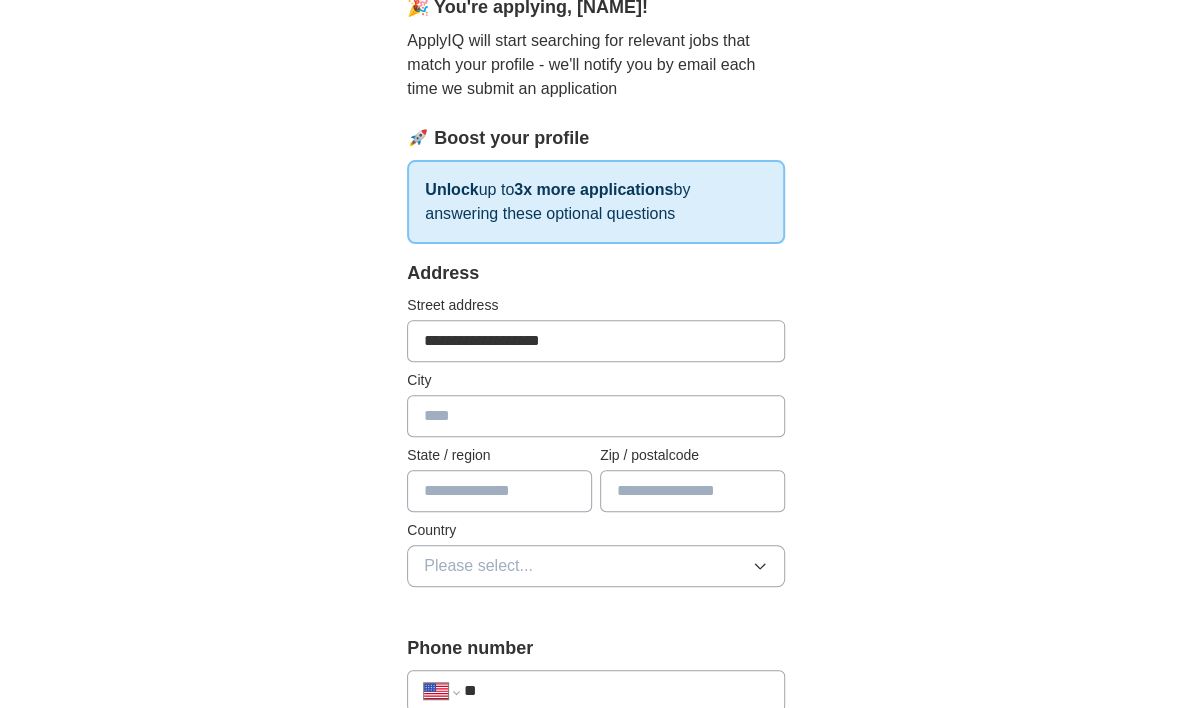 type on "*********" 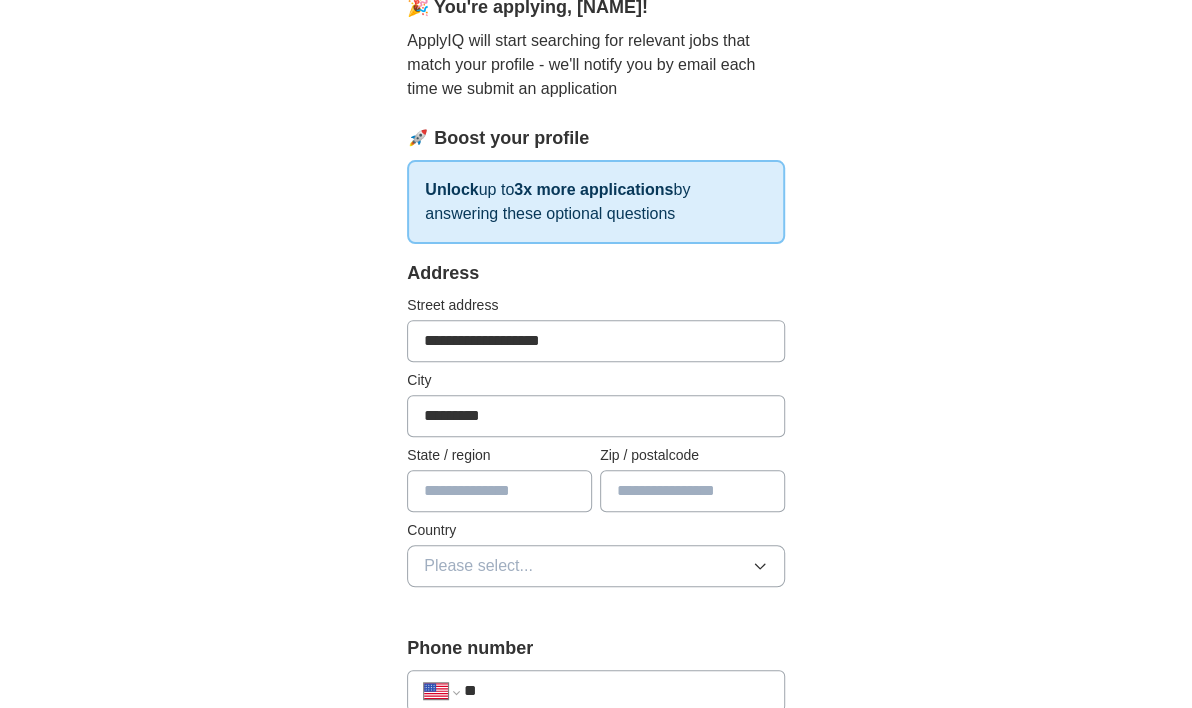 type on "**" 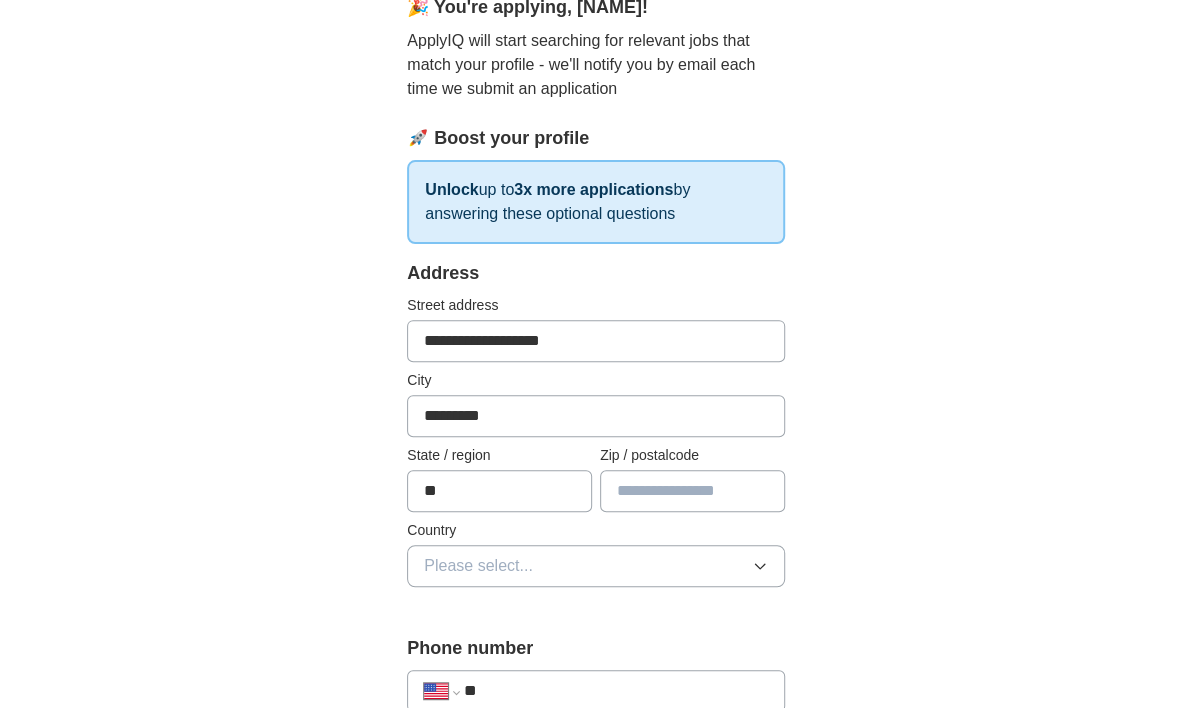 type on "*****" 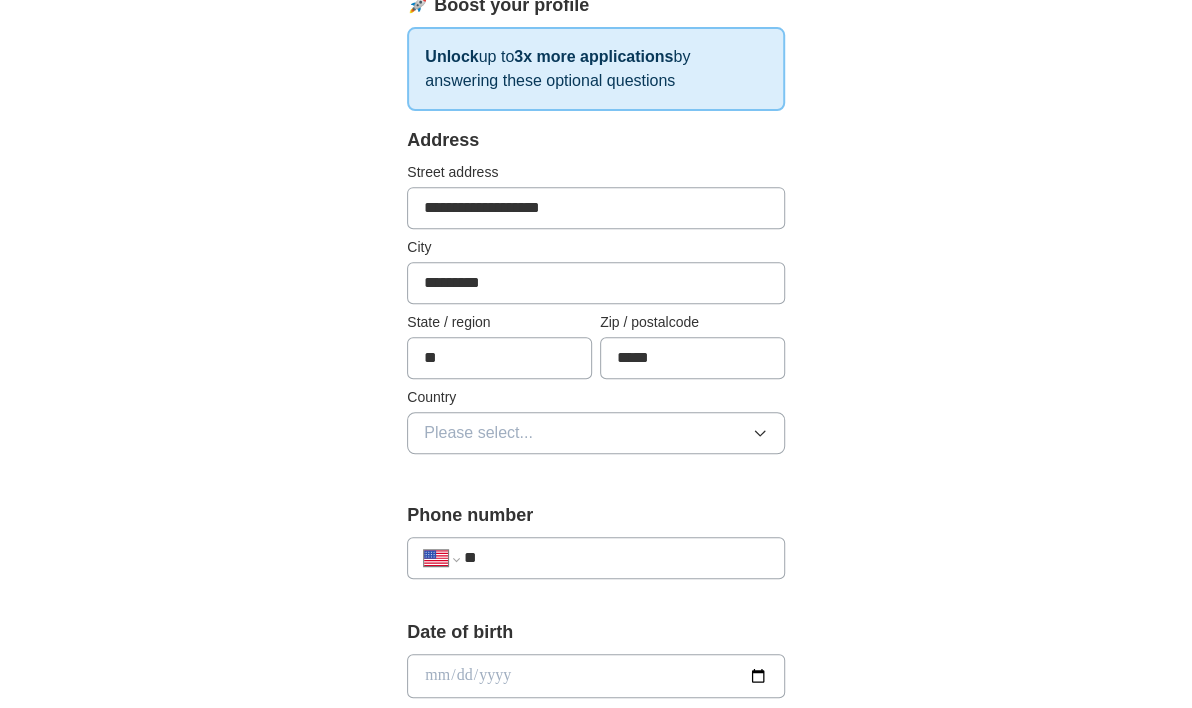 scroll, scrollTop: 333, scrollLeft: 0, axis: vertical 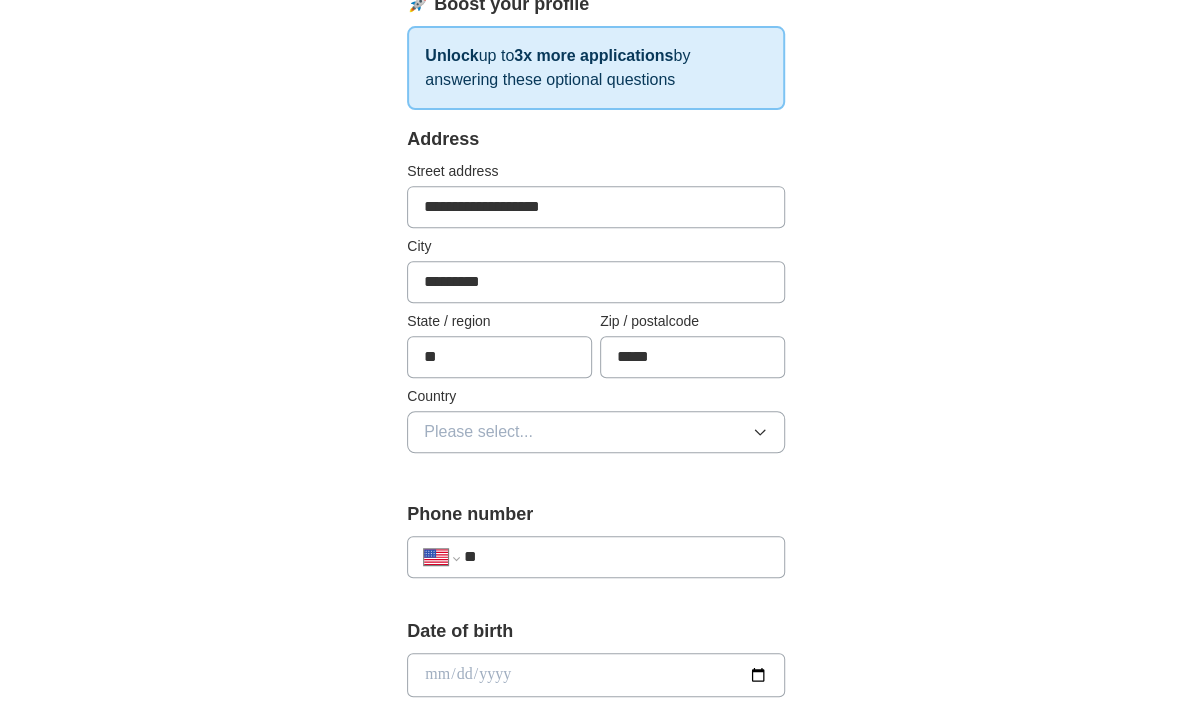 click on "Please select..." at bounding box center [478, 432] 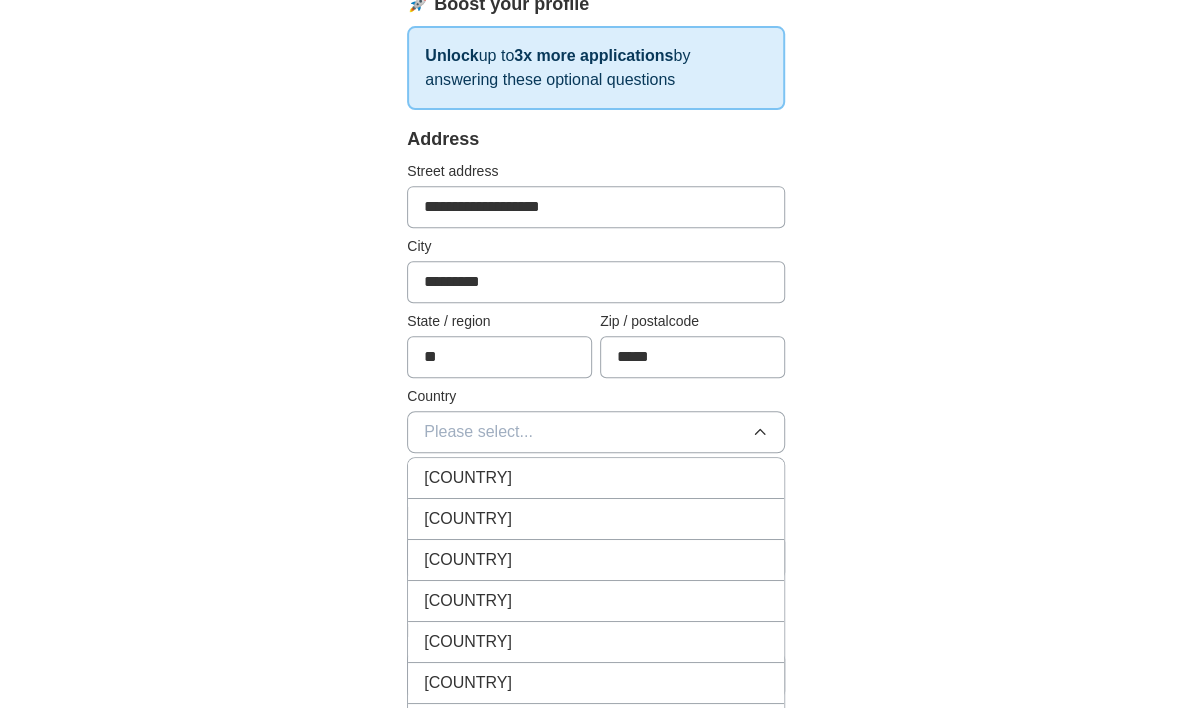 click on "[COUNTRY]" at bounding box center (468, 519) 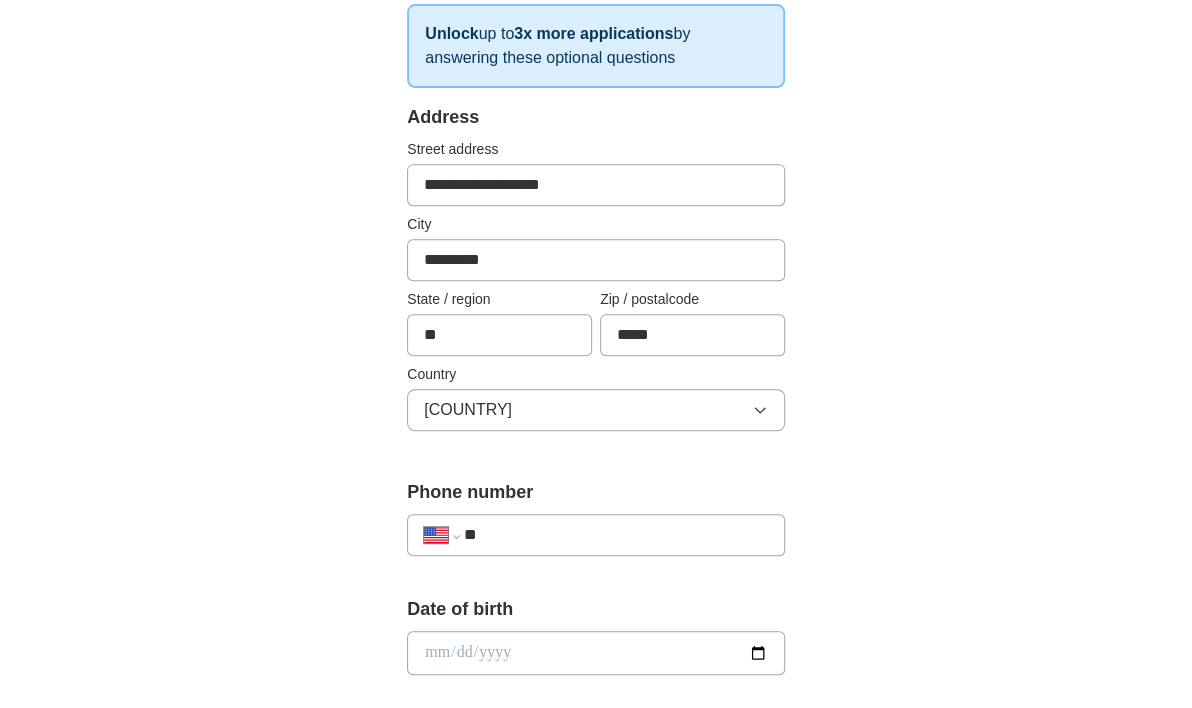 scroll, scrollTop: 366, scrollLeft: 0, axis: vertical 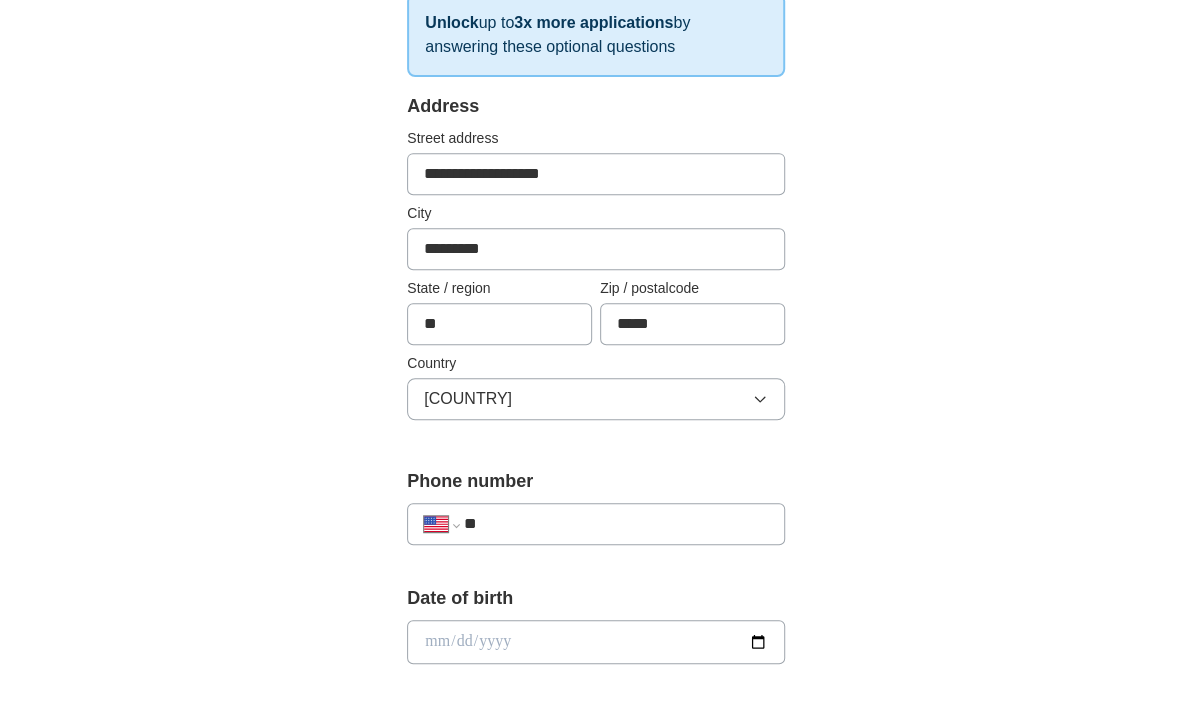 click on "**" at bounding box center [616, 524] 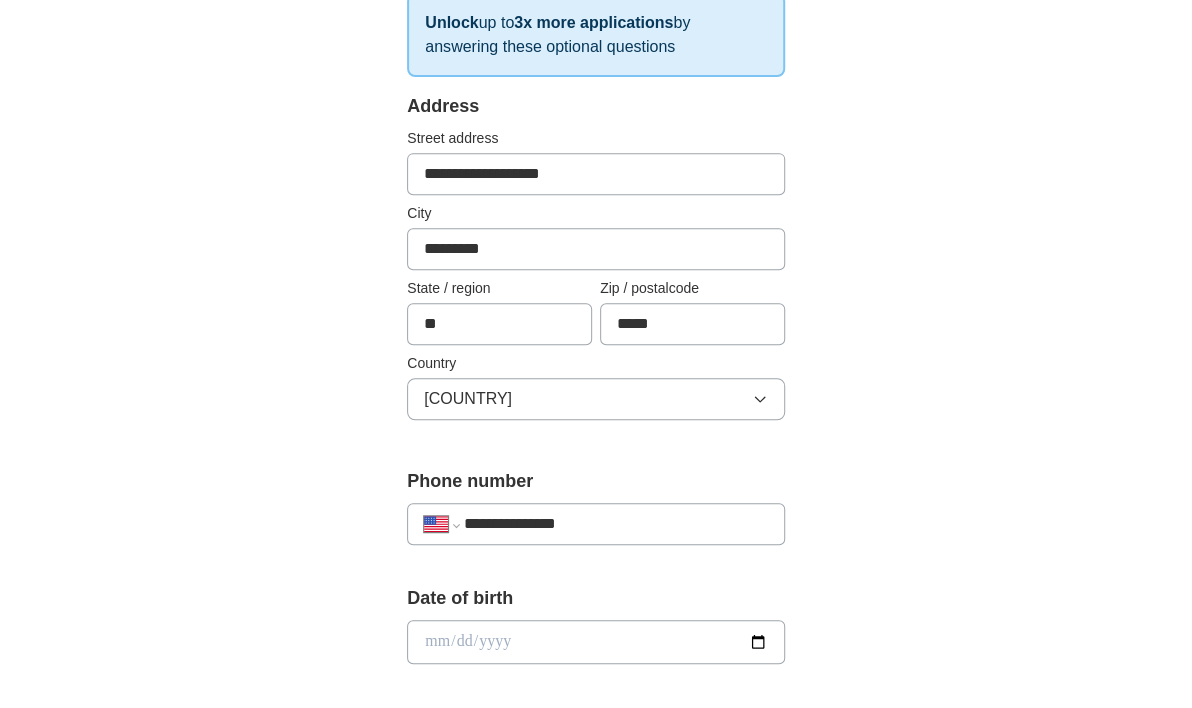 type on "**********" 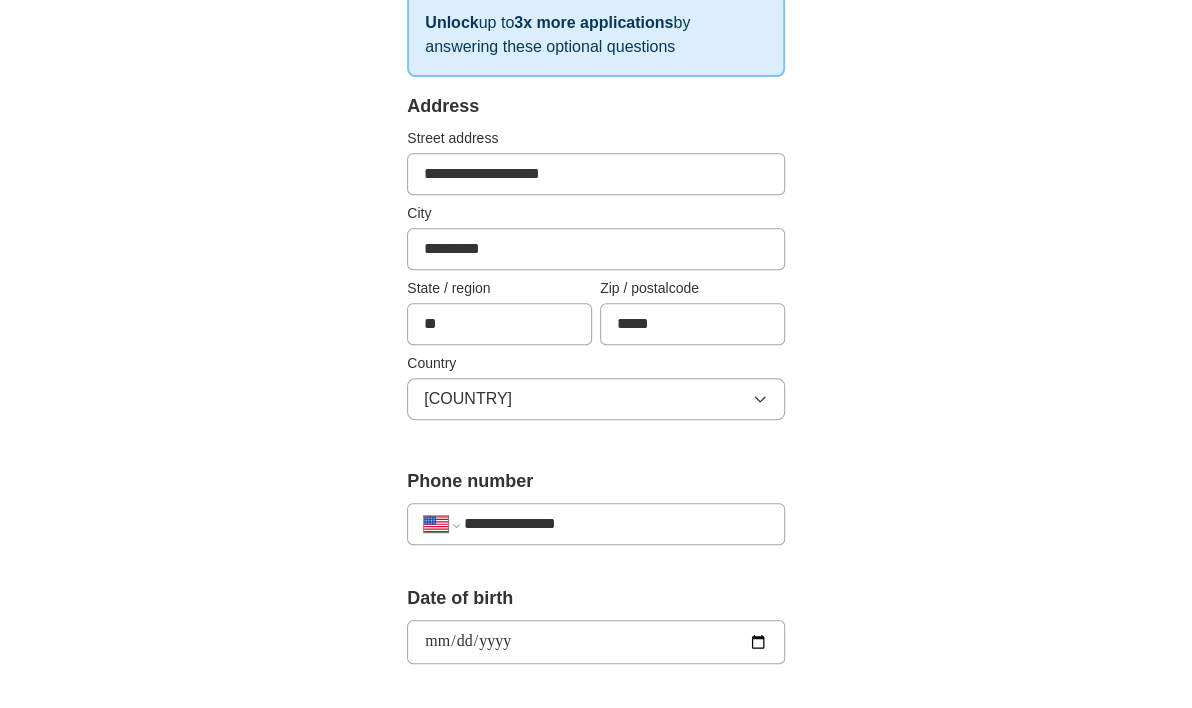 type on "**********" 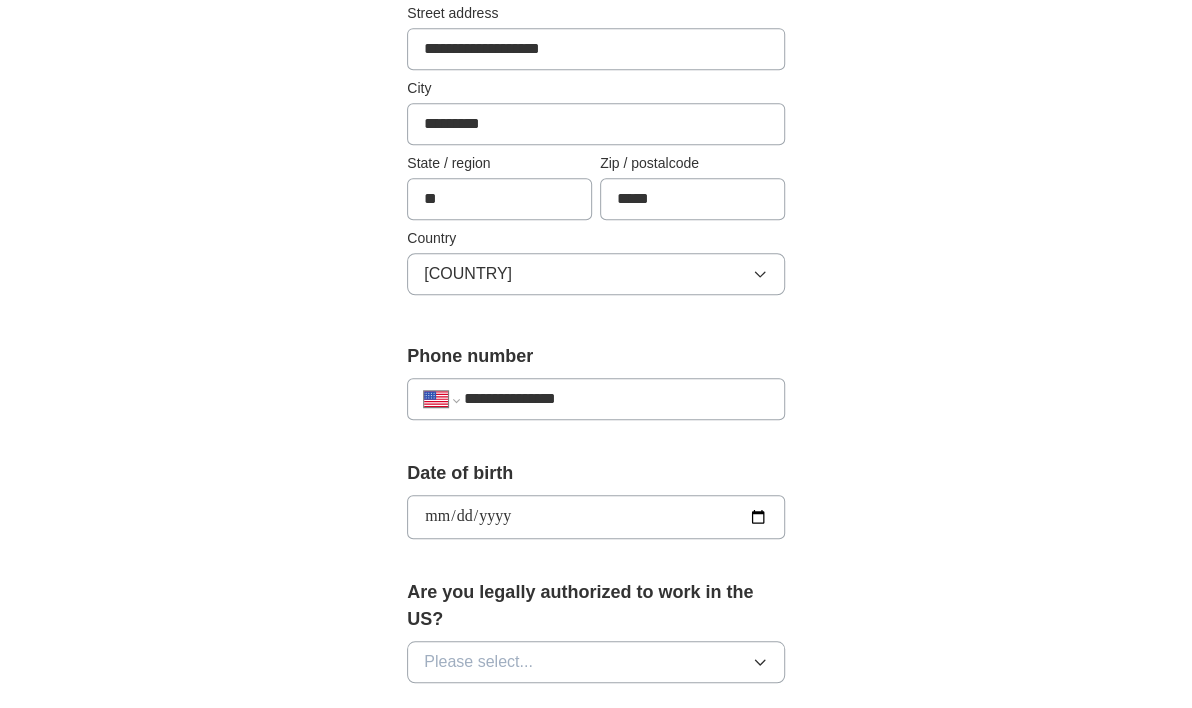 scroll, scrollTop: 533, scrollLeft: 0, axis: vertical 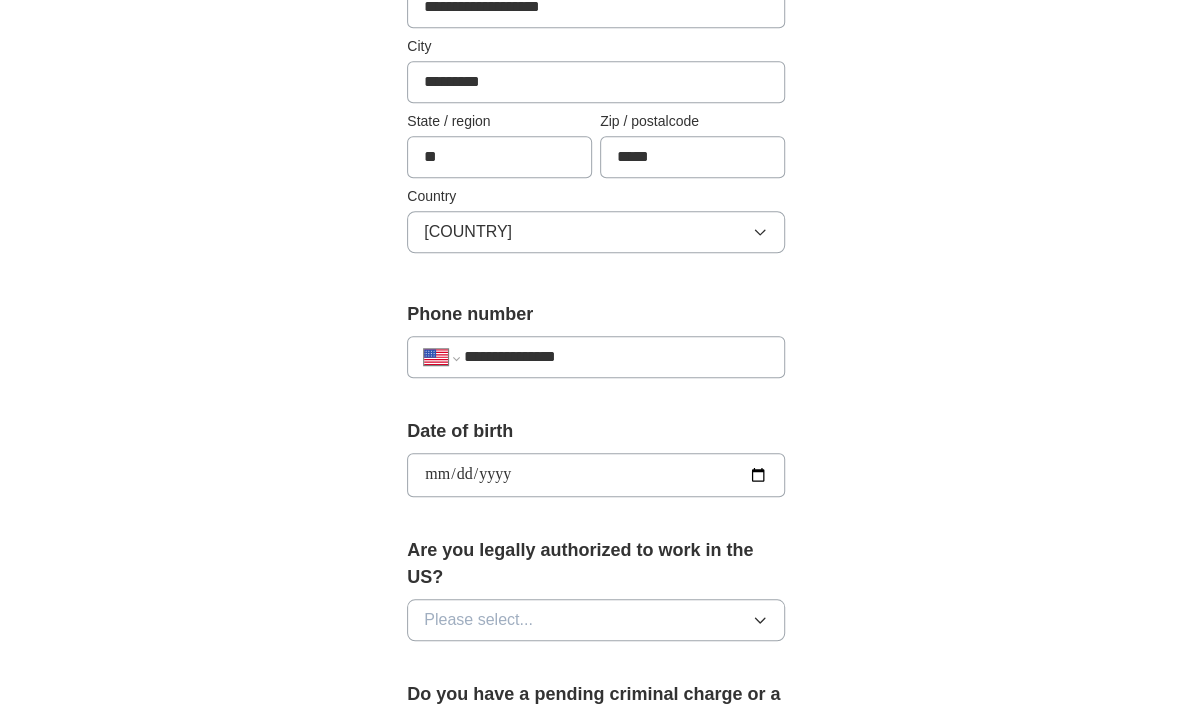 click on "Please select..." at bounding box center [478, 620] 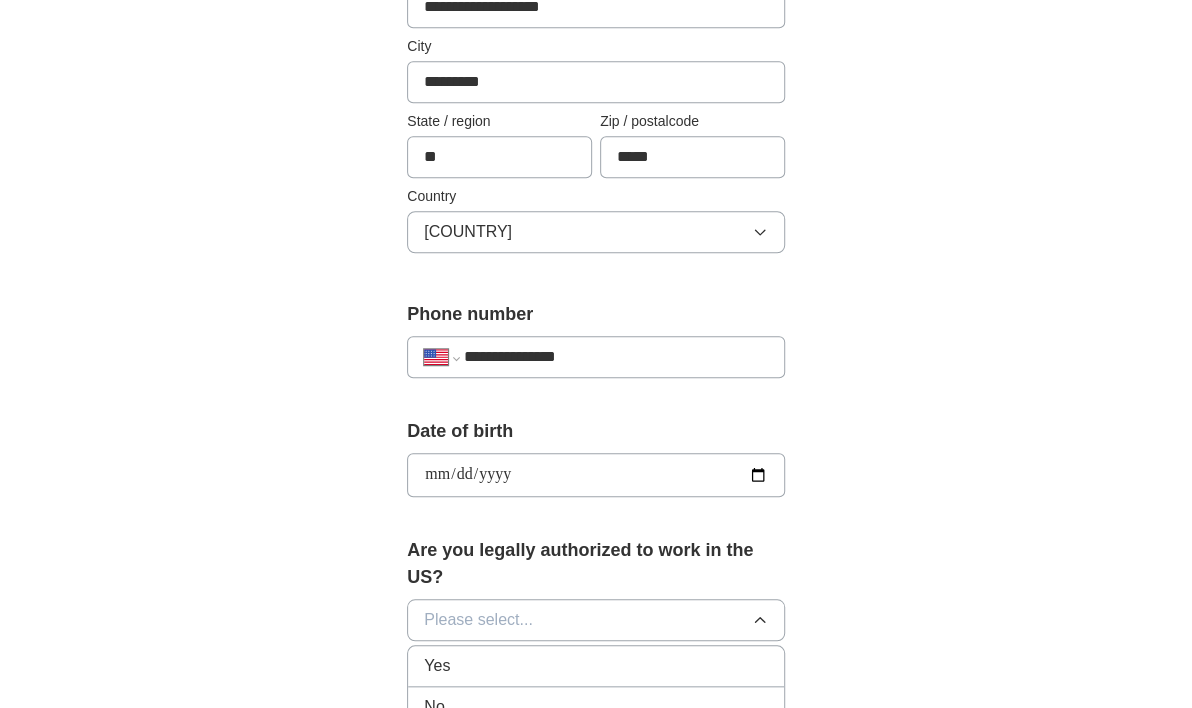 click on "Yes" at bounding box center (596, 666) 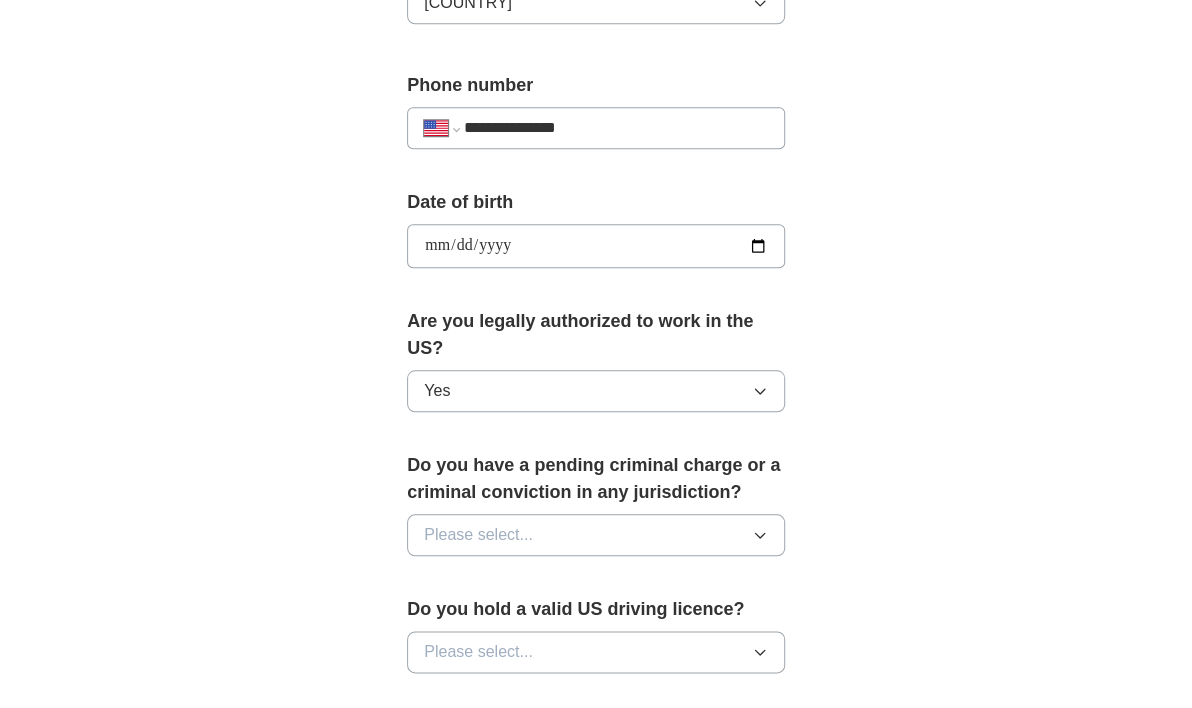 scroll, scrollTop: 766, scrollLeft: 0, axis: vertical 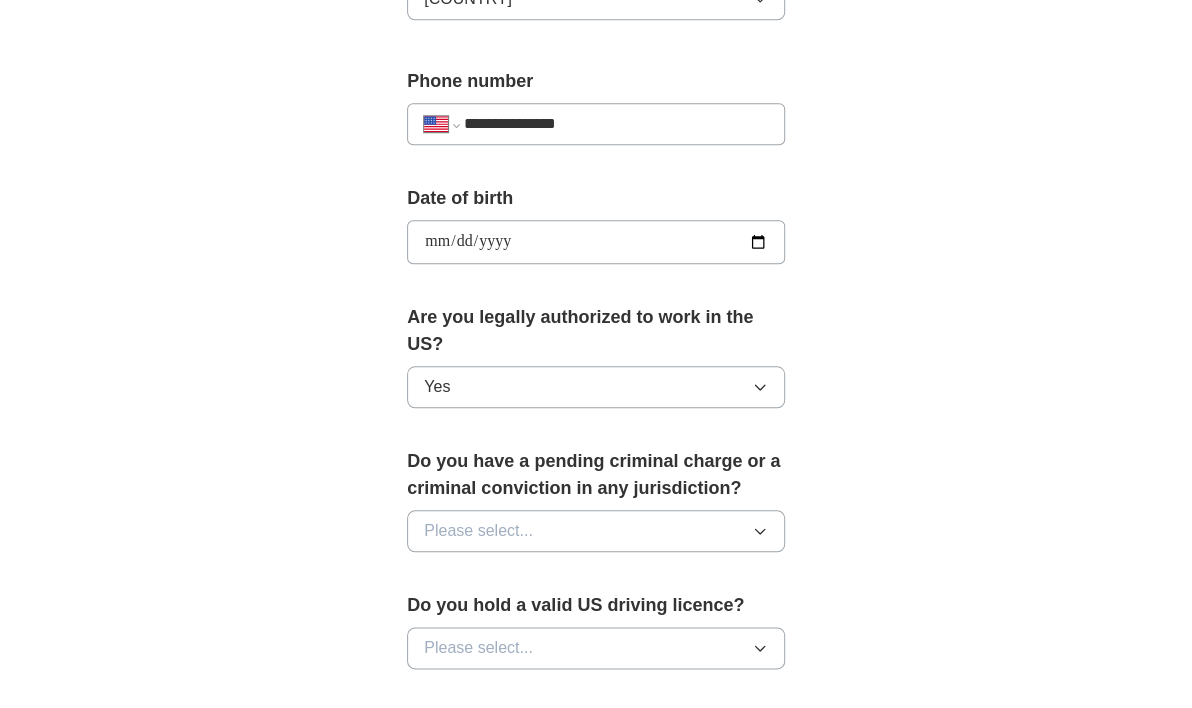 click on "Please select..." at bounding box center [596, 531] 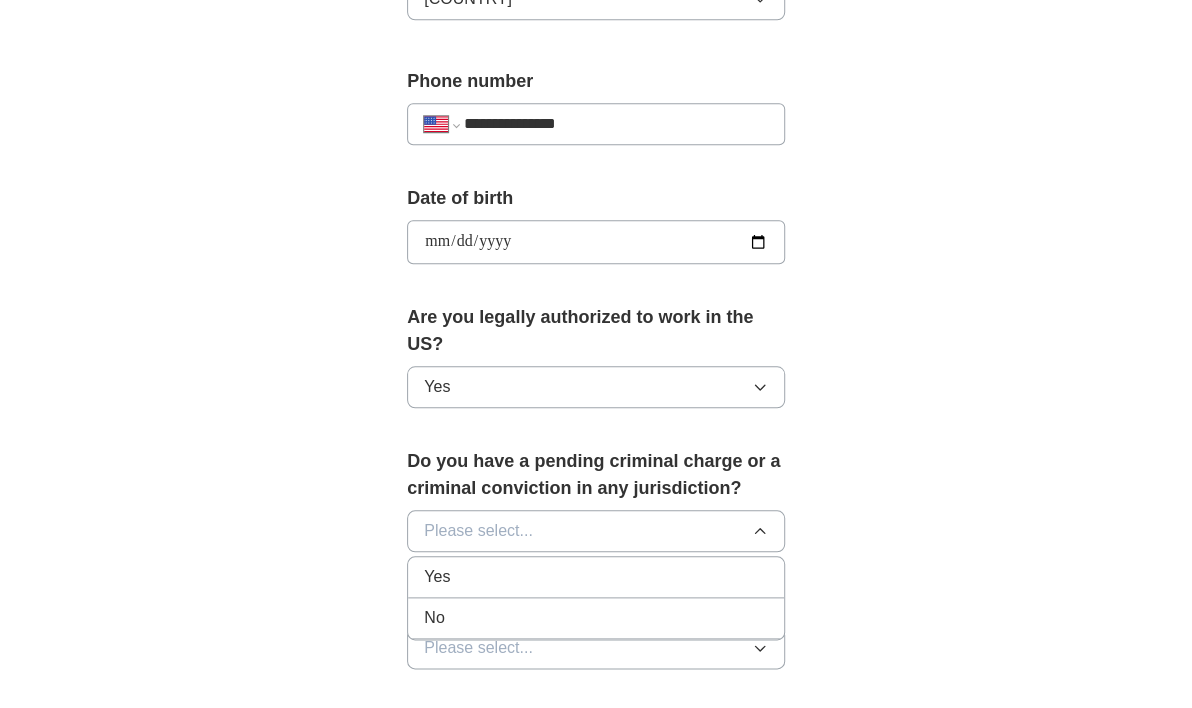 click on "No" at bounding box center [596, 618] 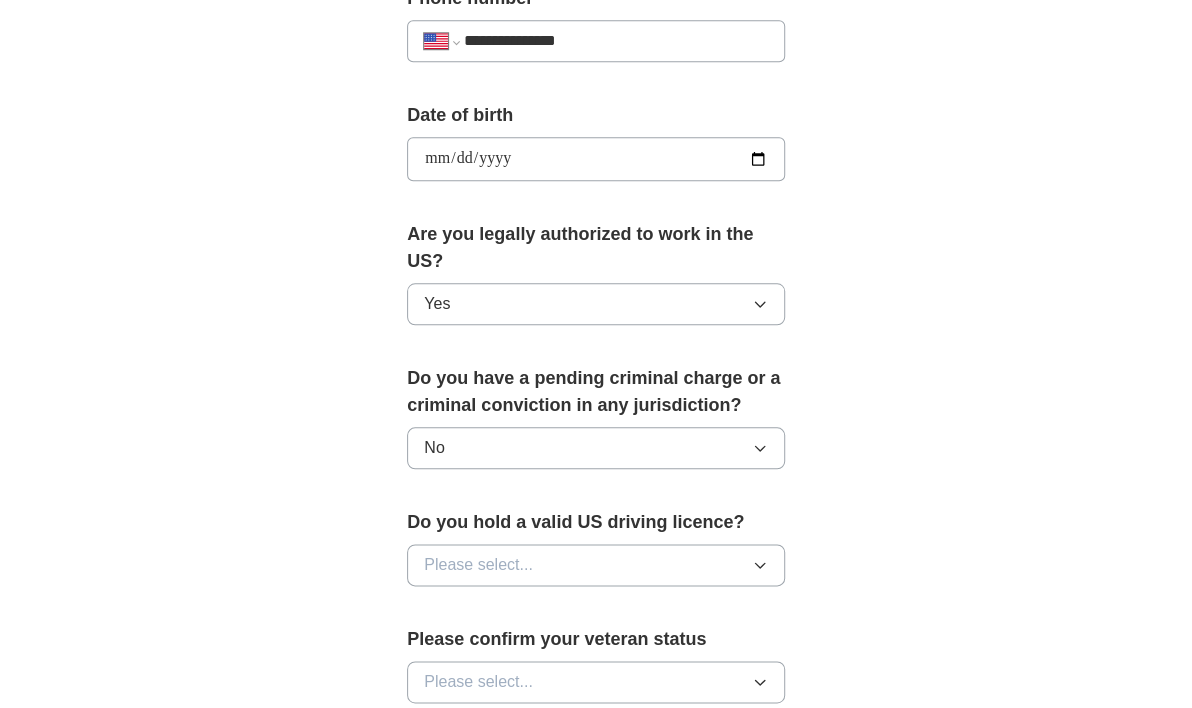 scroll, scrollTop: 866, scrollLeft: 0, axis: vertical 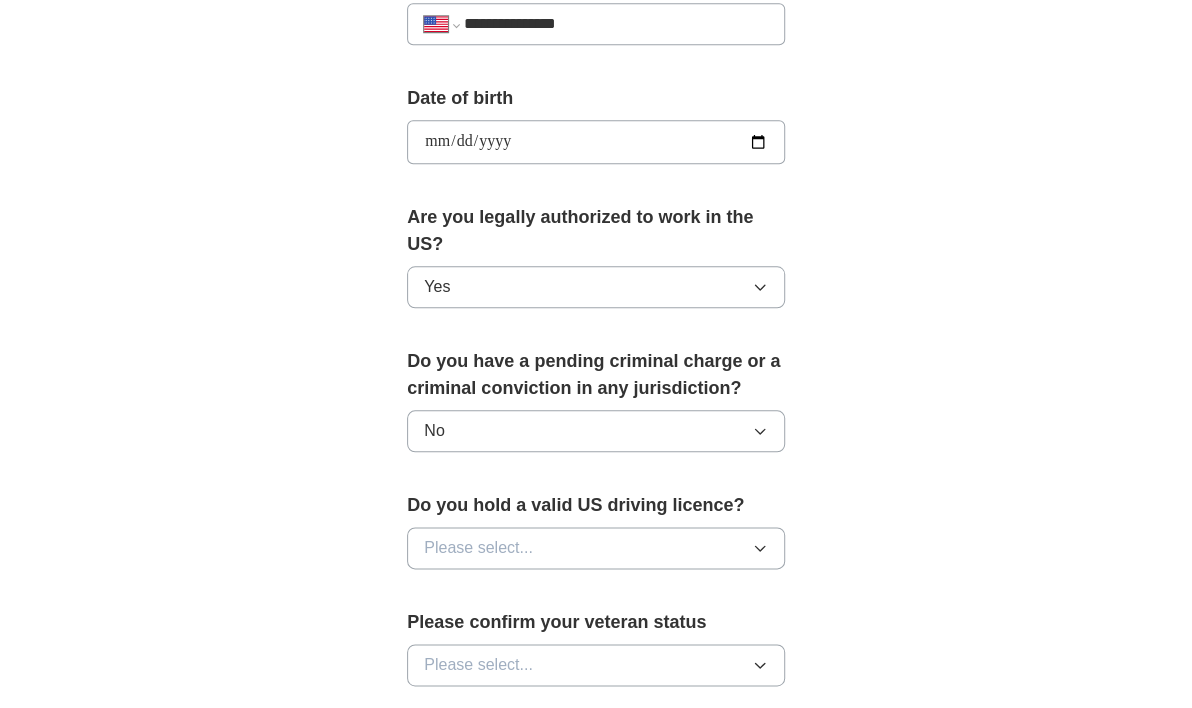 click on "Please select..." at bounding box center (478, 548) 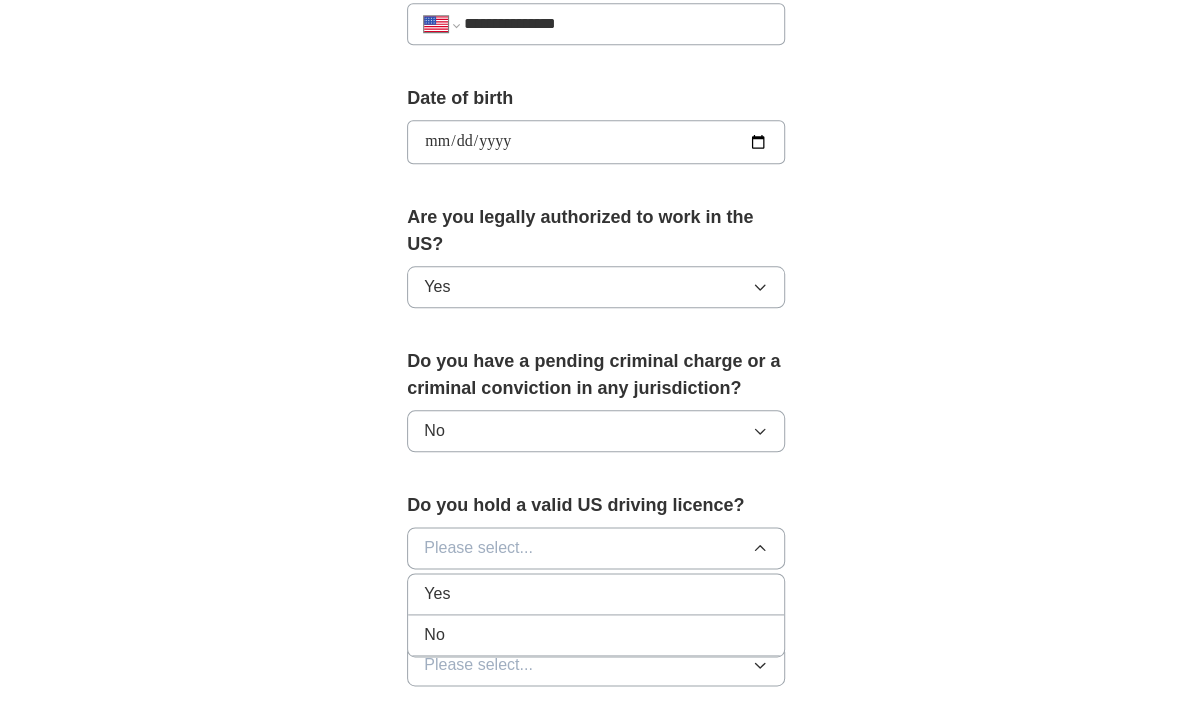 click on "Yes" at bounding box center (596, 594) 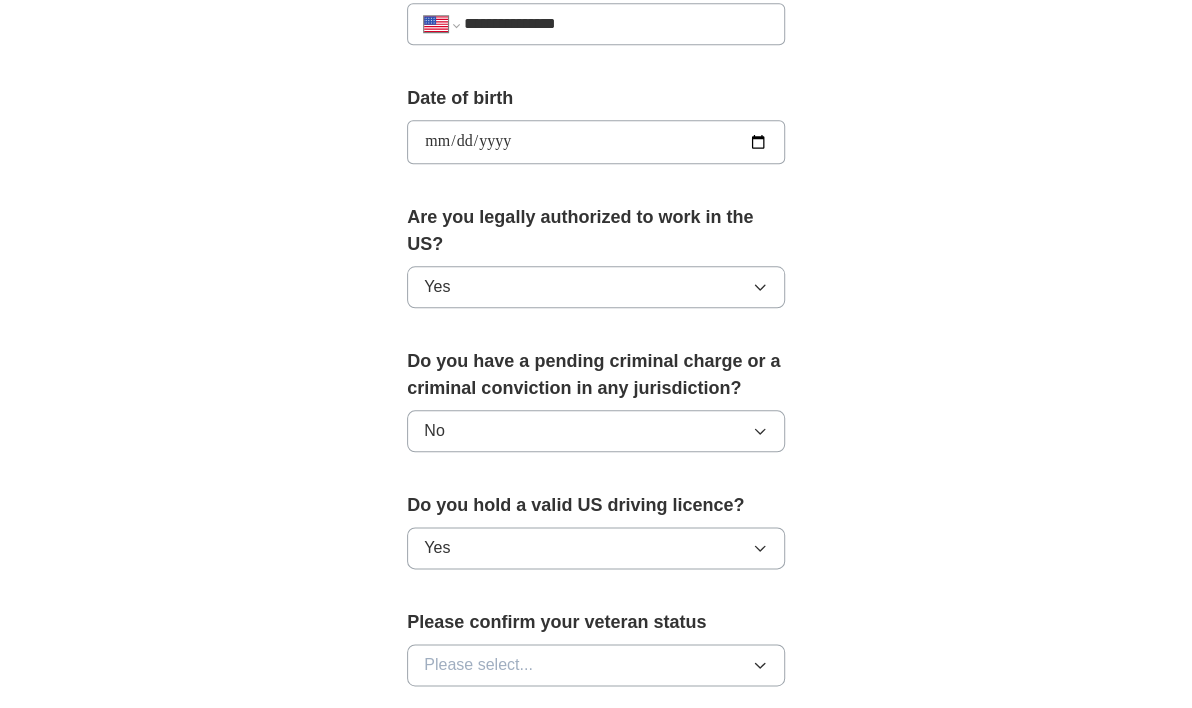 click on "Please select..." at bounding box center [478, 665] 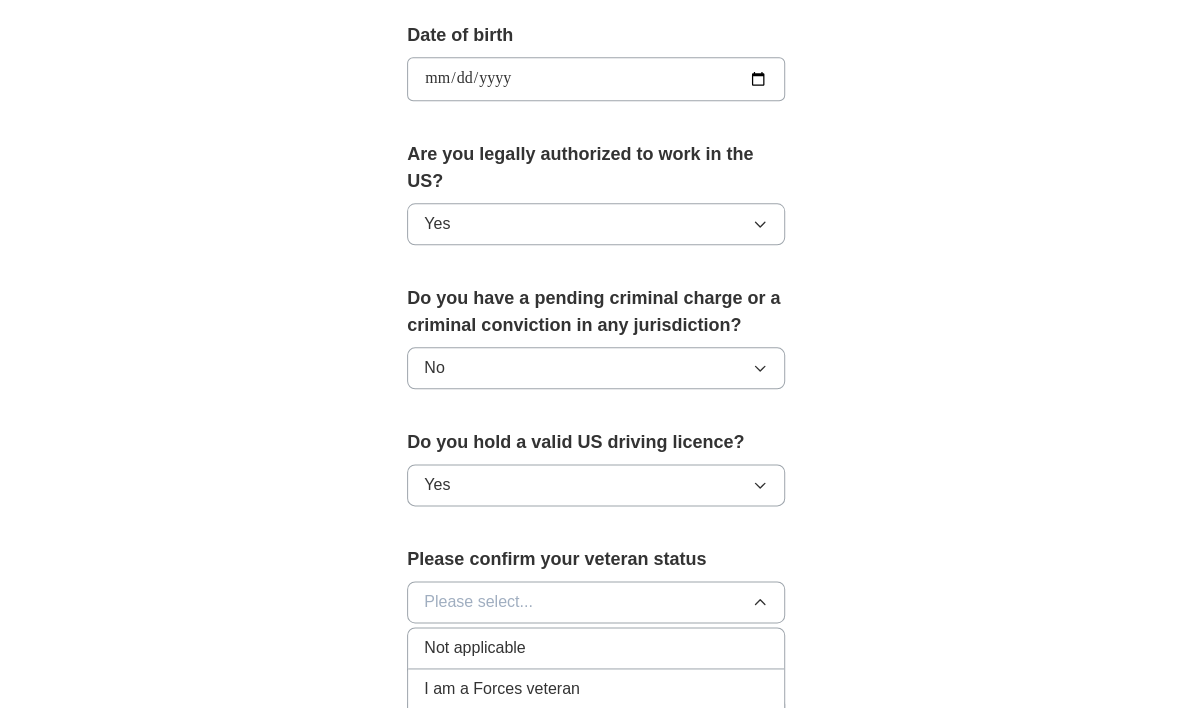 scroll, scrollTop: 933, scrollLeft: 0, axis: vertical 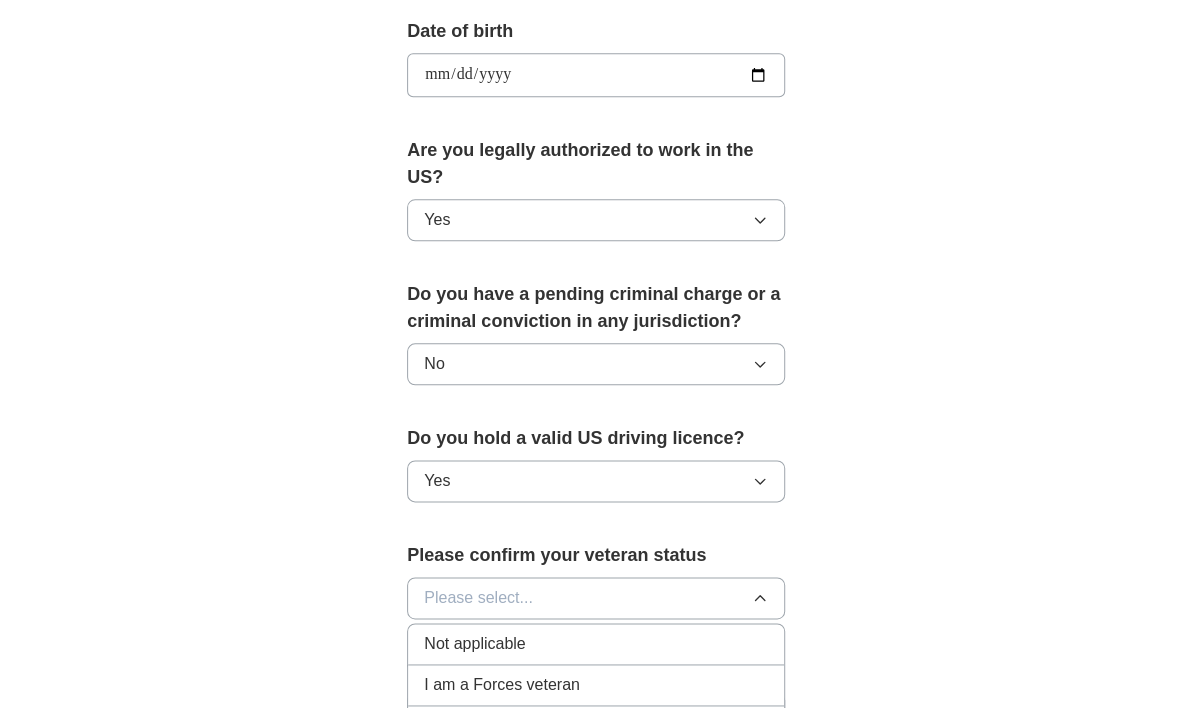 click on "Not applicable" at bounding box center (474, 644) 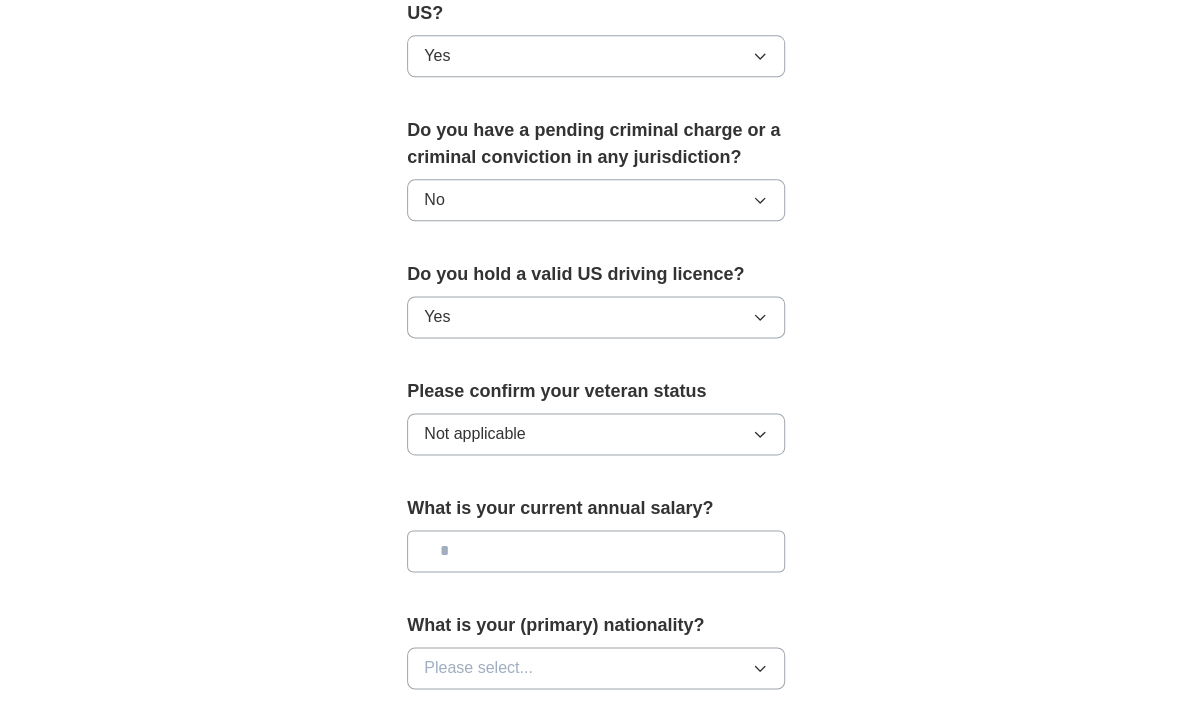 scroll, scrollTop: 1100, scrollLeft: 0, axis: vertical 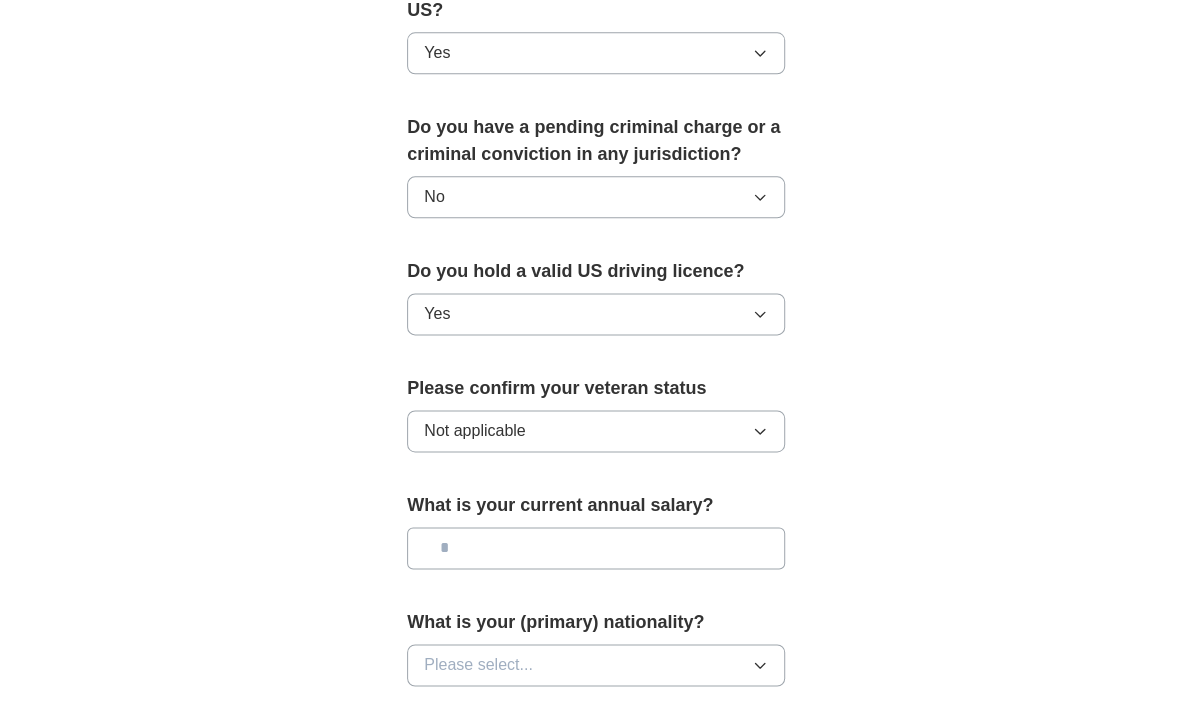 click at bounding box center [596, 548] 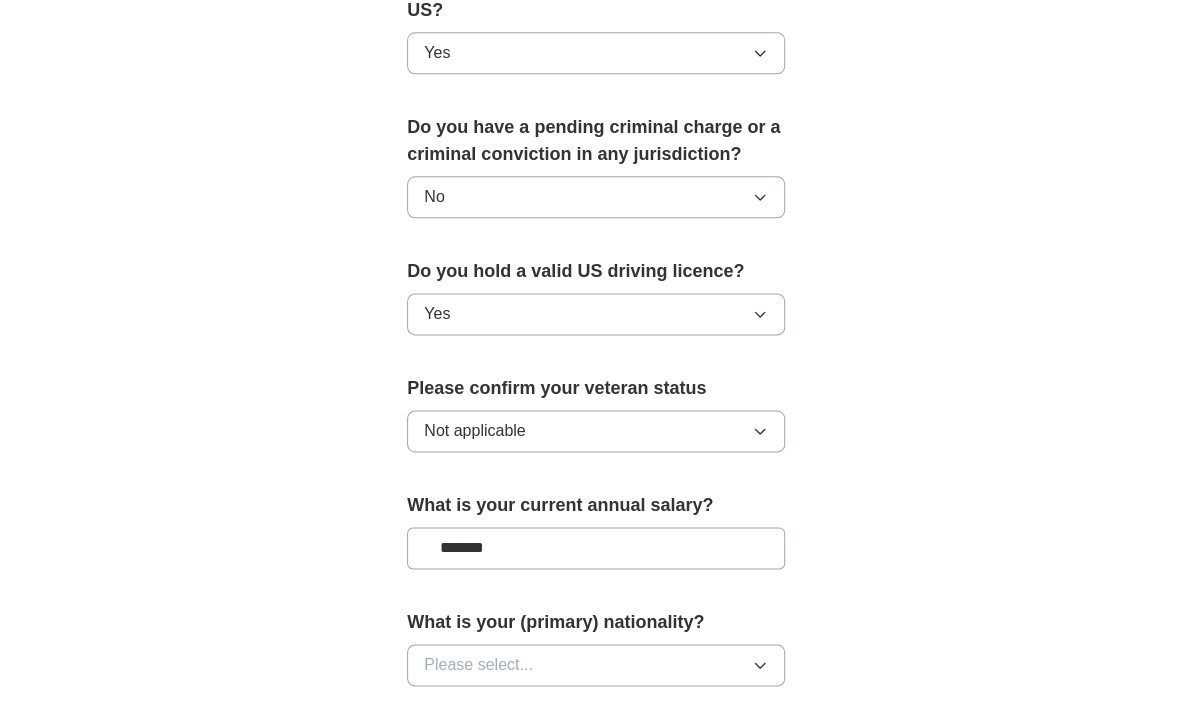 click on "*******" at bounding box center [596, 548] 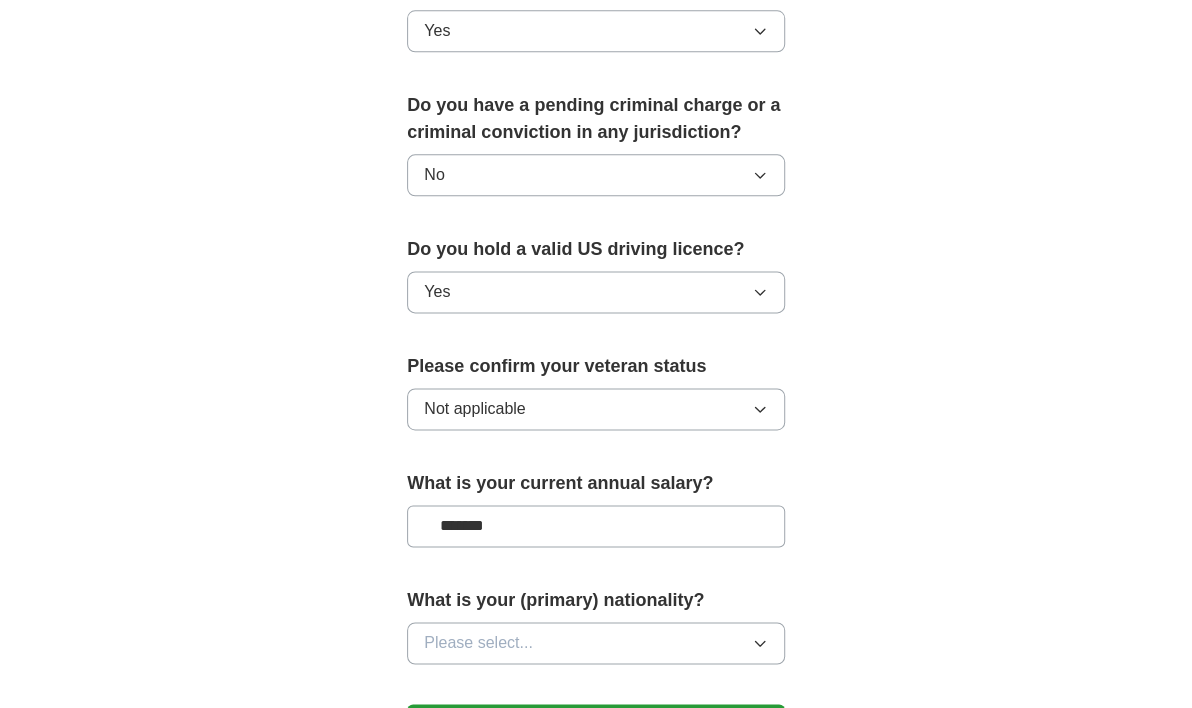 scroll, scrollTop: 1200, scrollLeft: 0, axis: vertical 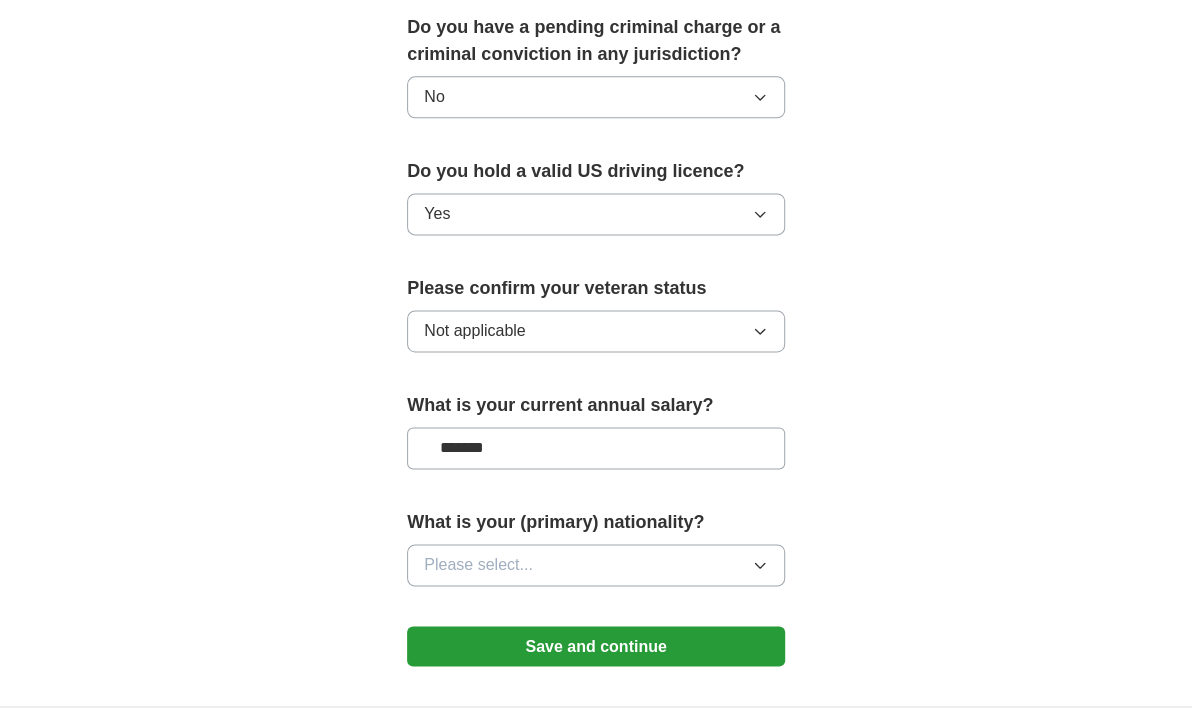 type on "*******" 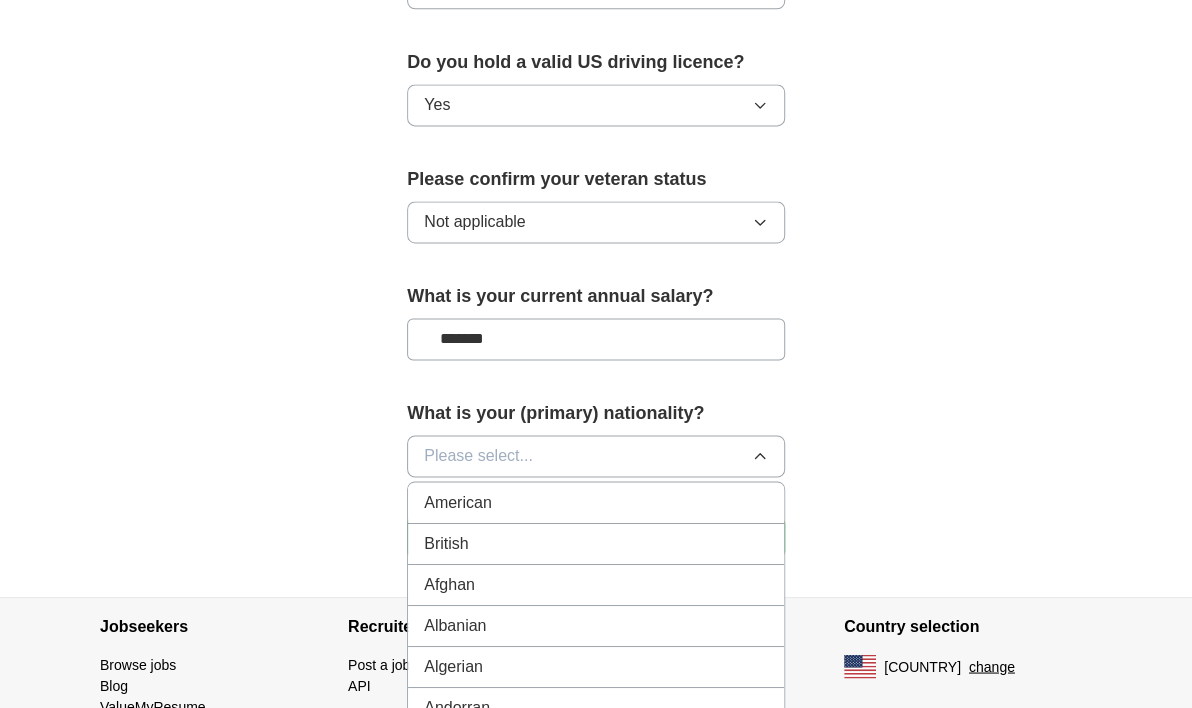 scroll, scrollTop: 1333, scrollLeft: 0, axis: vertical 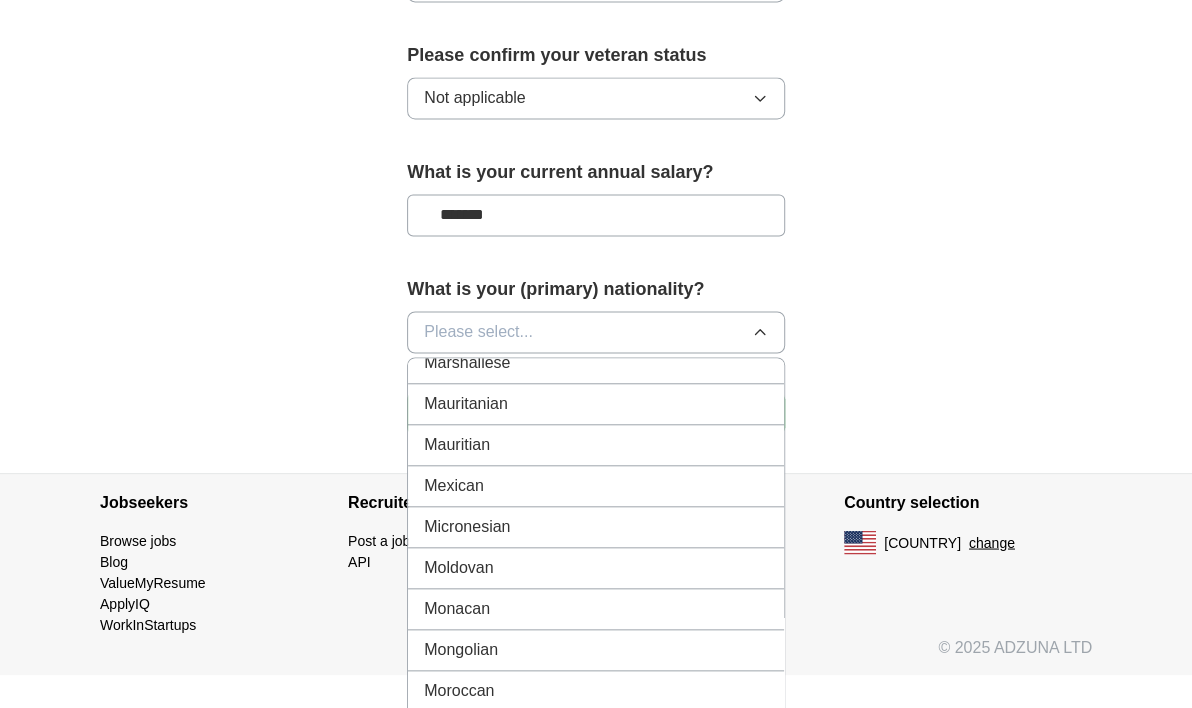 click on "Mexican" at bounding box center [596, 486] 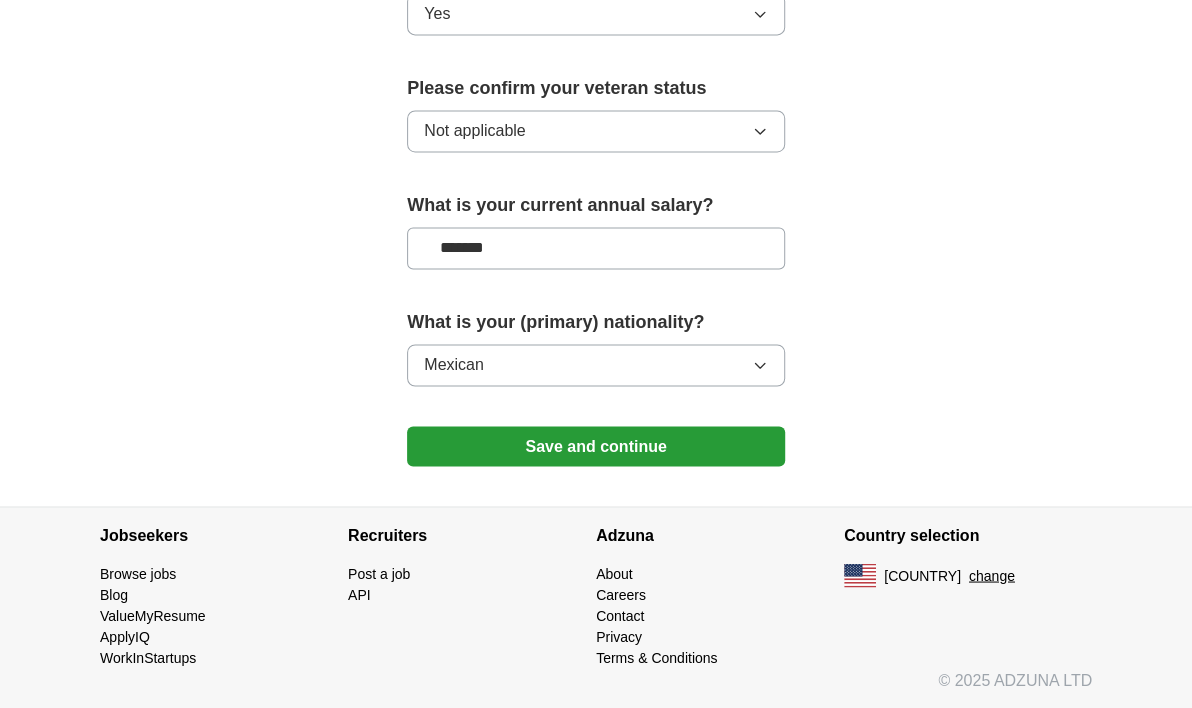 scroll, scrollTop: 1394, scrollLeft: 0, axis: vertical 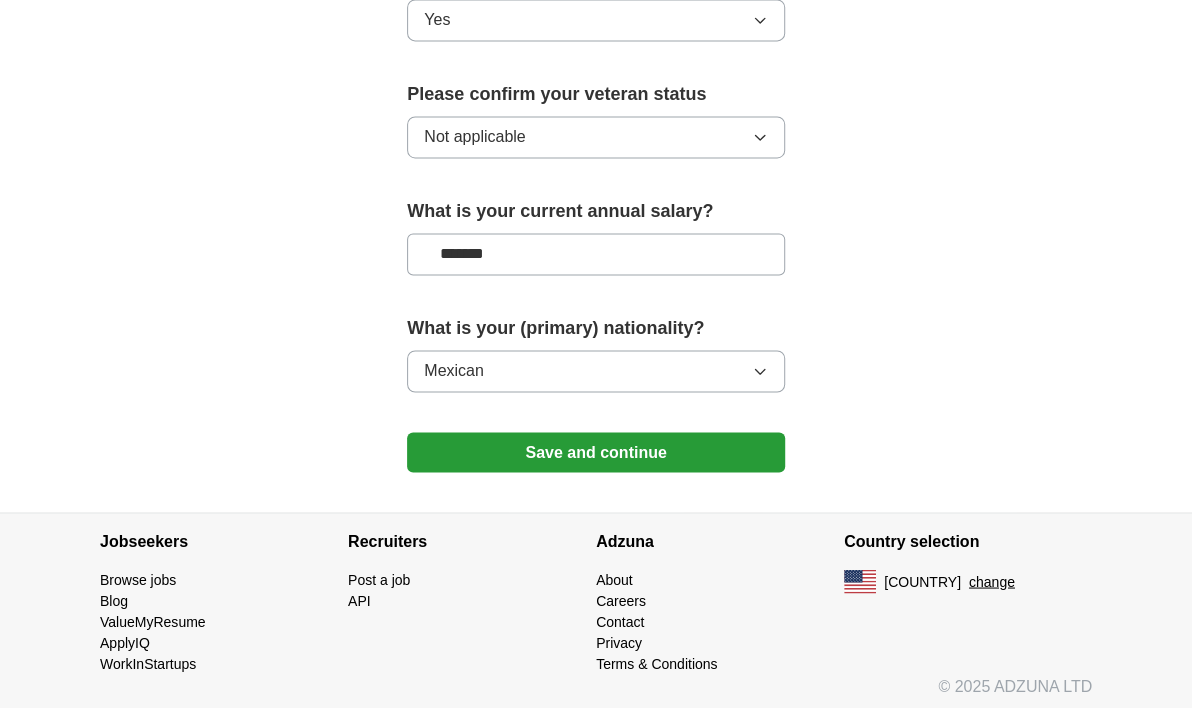 click on "Mexican" at bounding box center (596, 371) 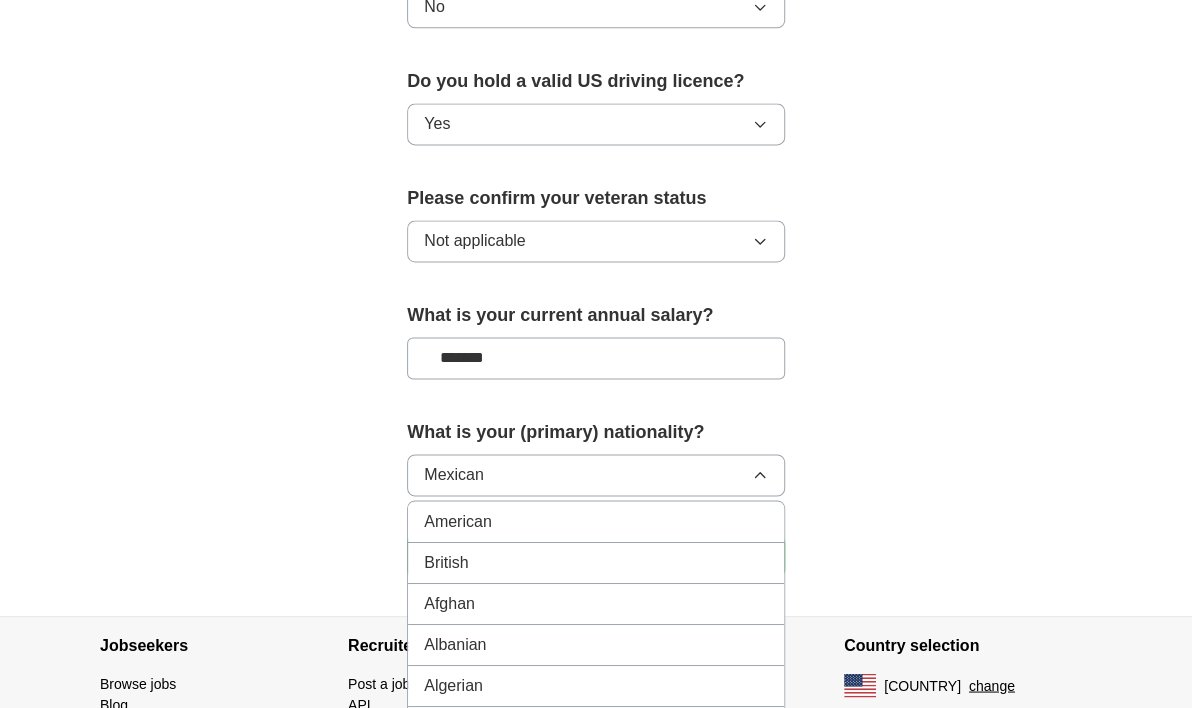 scroll, scrollTop: 1260, scrollLeft: 0, axis: vertical 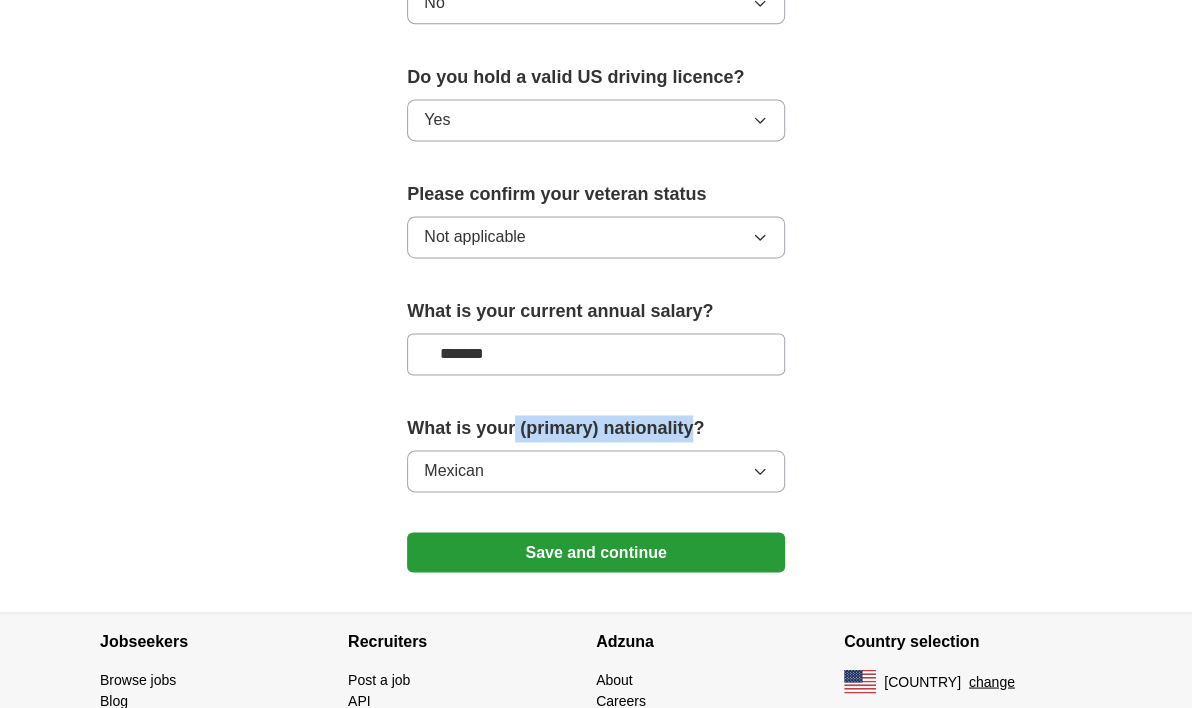 drag, startPoint x: 516, startPoint y: 424, endPoint x: 690, endPoint y: 429, distance: 174.07182 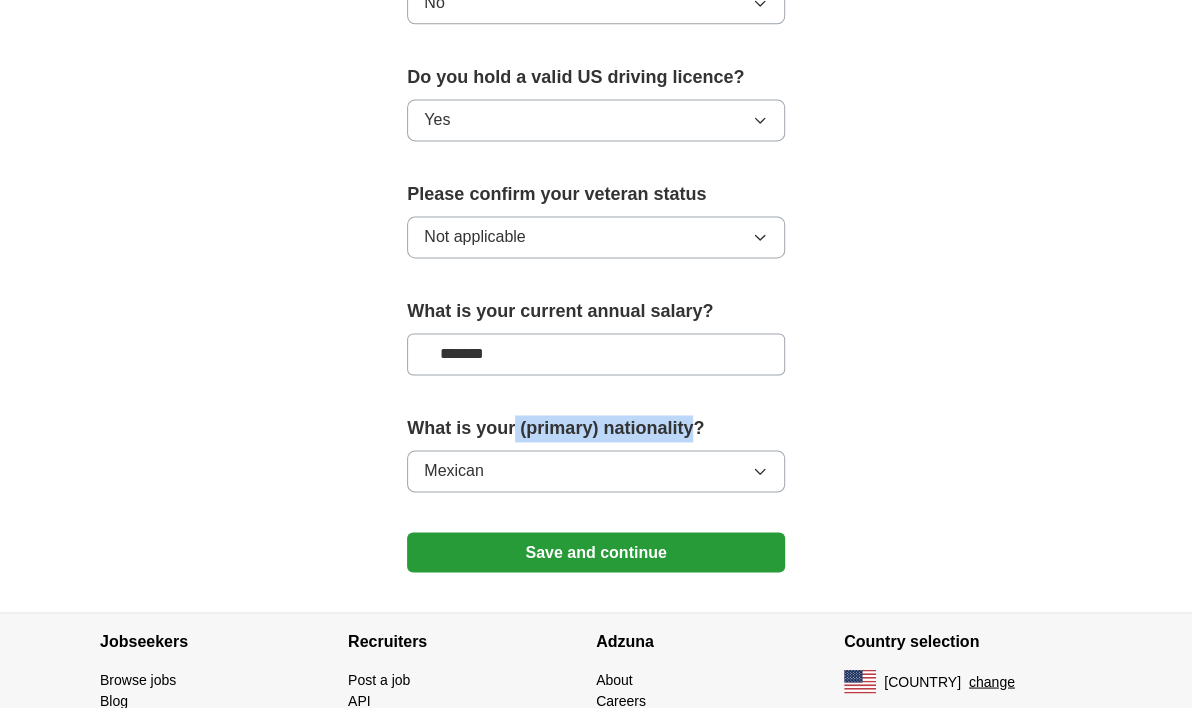 copy on "(primary) nationality" 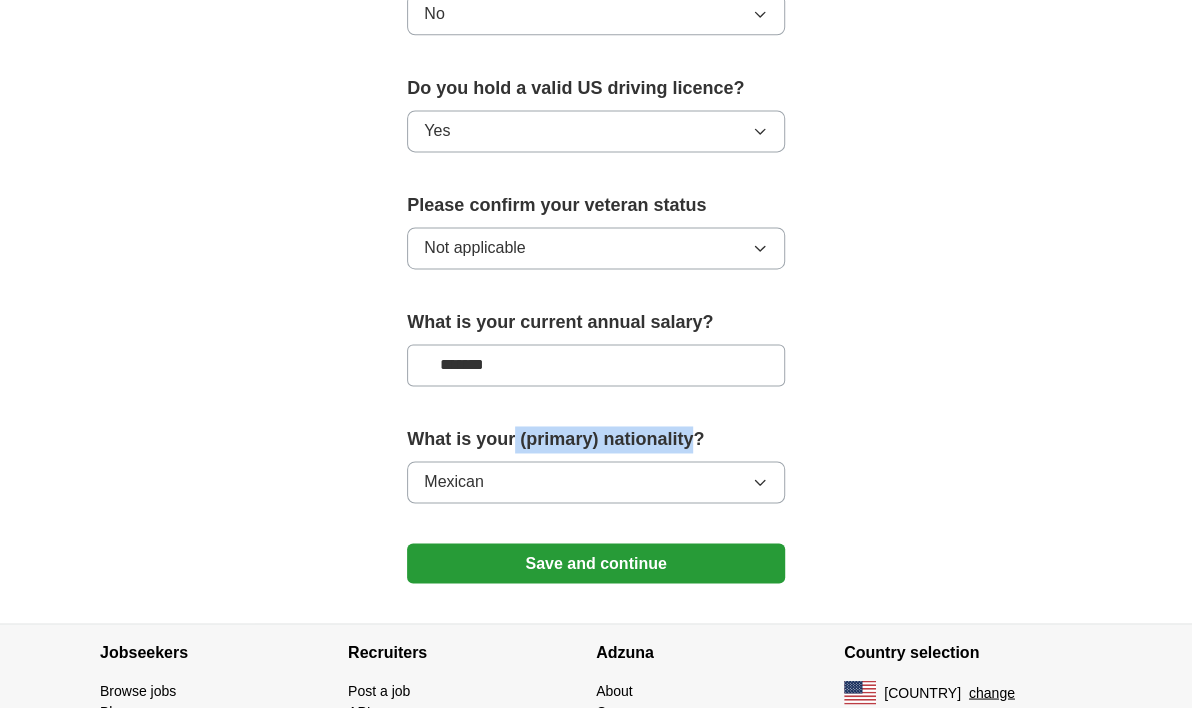 scroll, scrollTop: 1294, scrollLeft: 0, axis: vertical 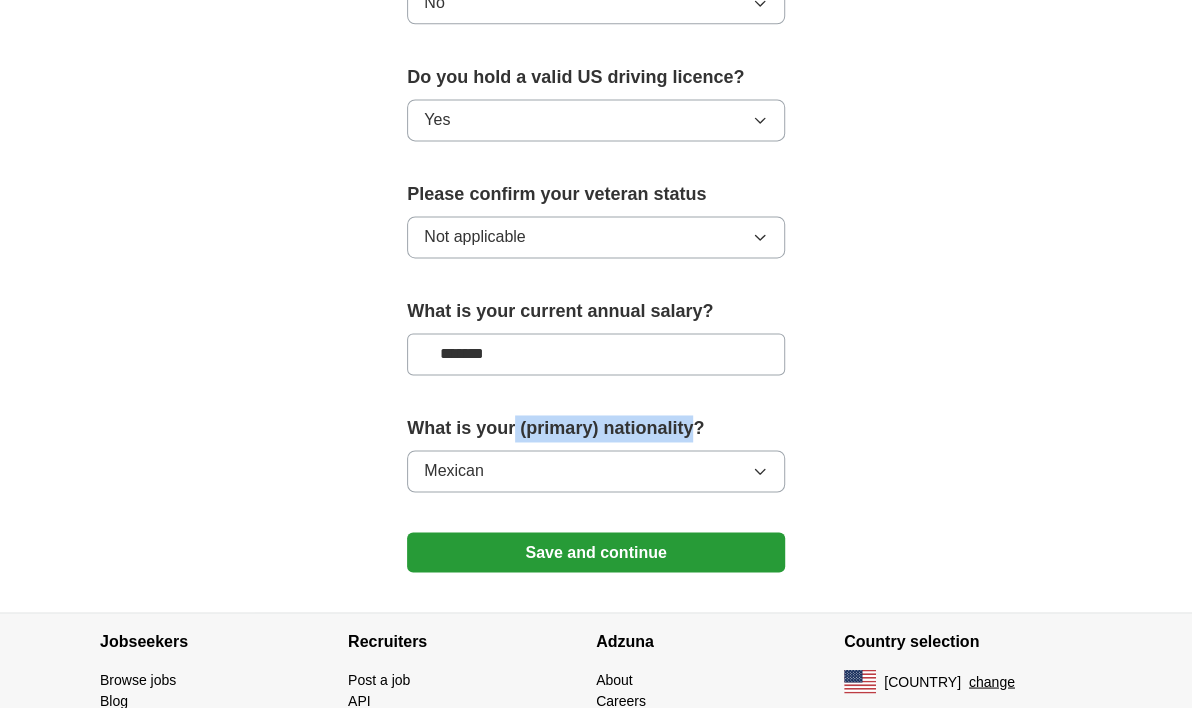 click on "Mexican" at bounding box center [596, 471] 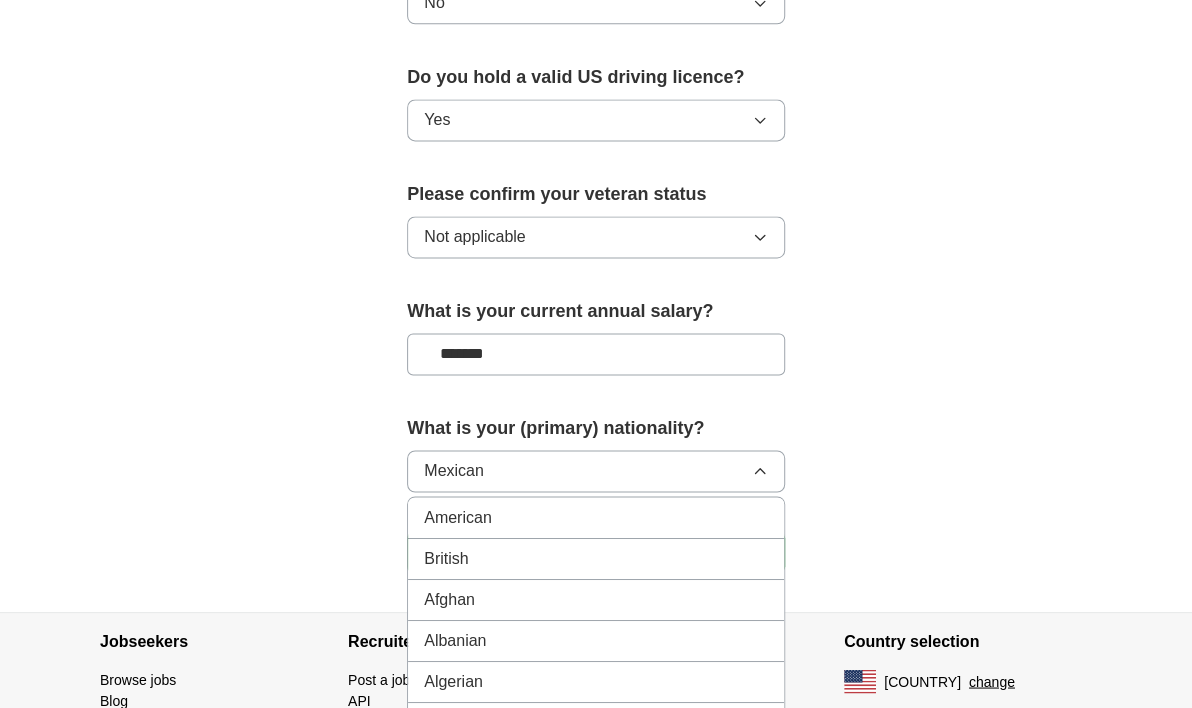 click on "American" at bounding box center [458, 517] 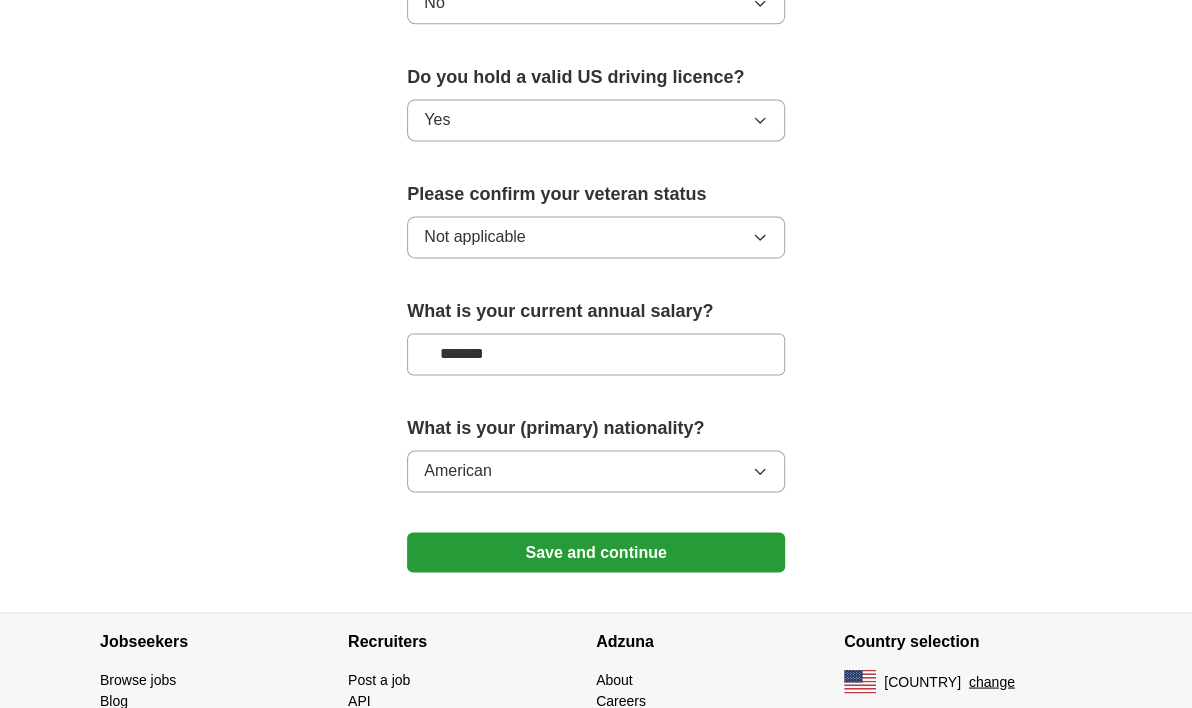 click on "Save and continue" at bounding box center [596, 552] 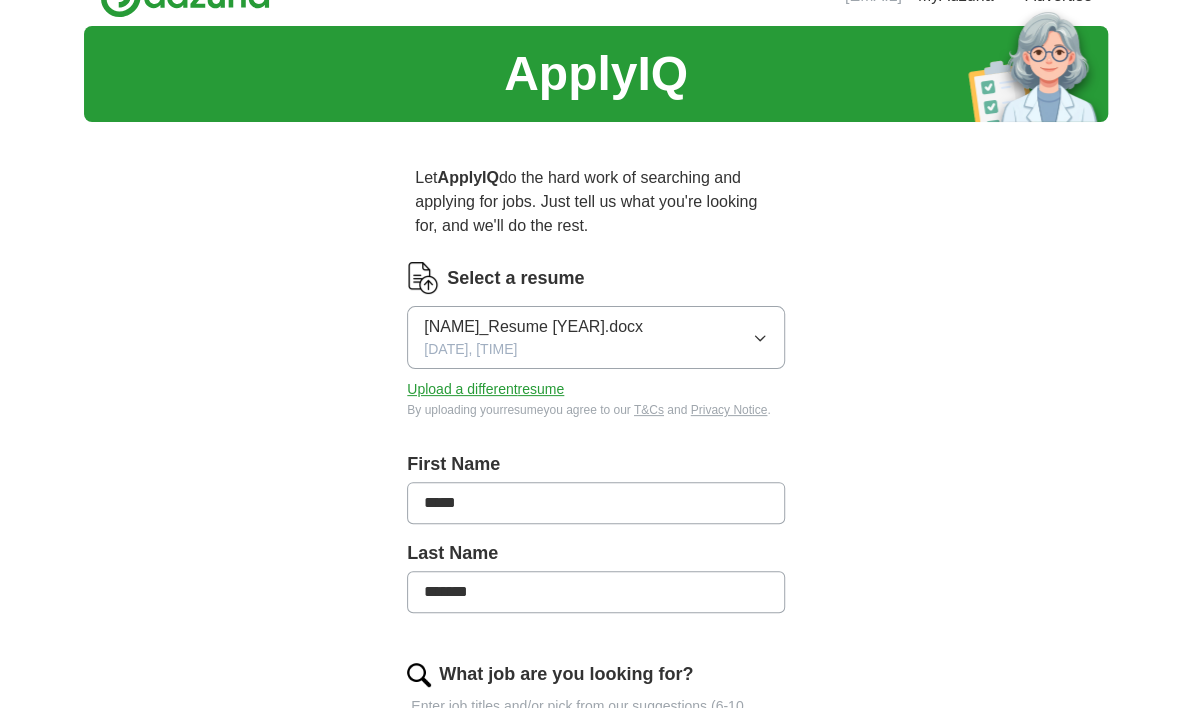 scroll, scrollTop: 0, scrollLeft: 0, axis: both 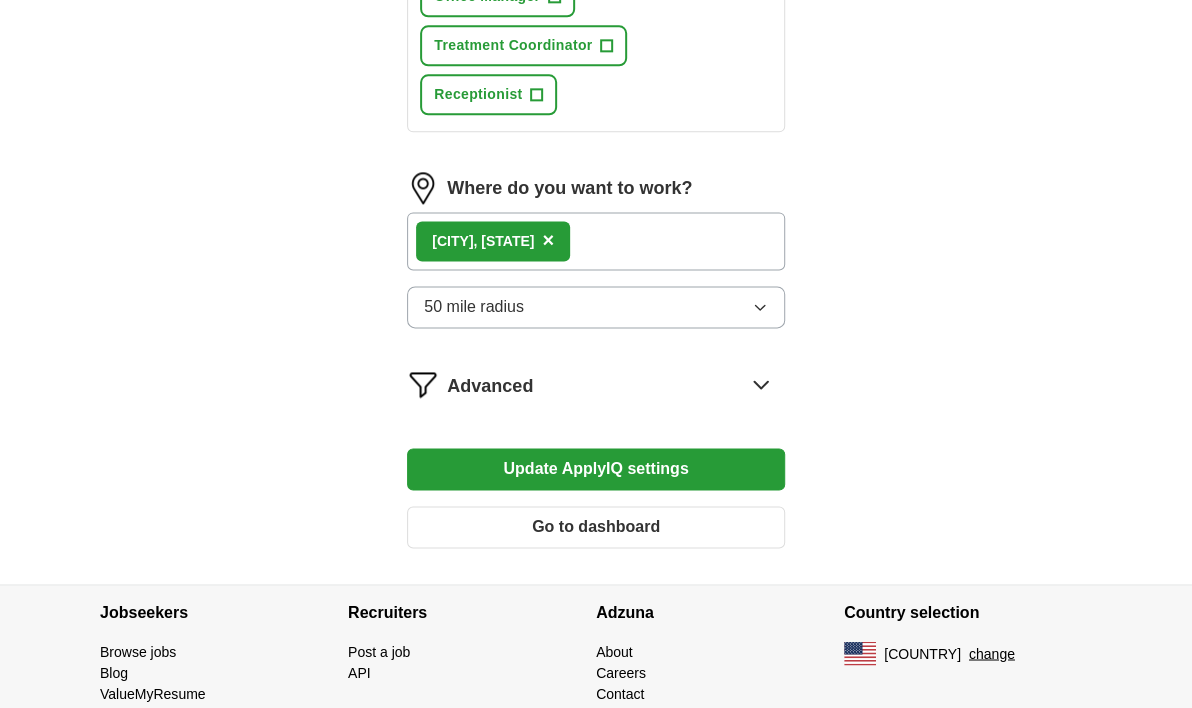 click on "Go to dashboard" at bounding box center (596, 527) 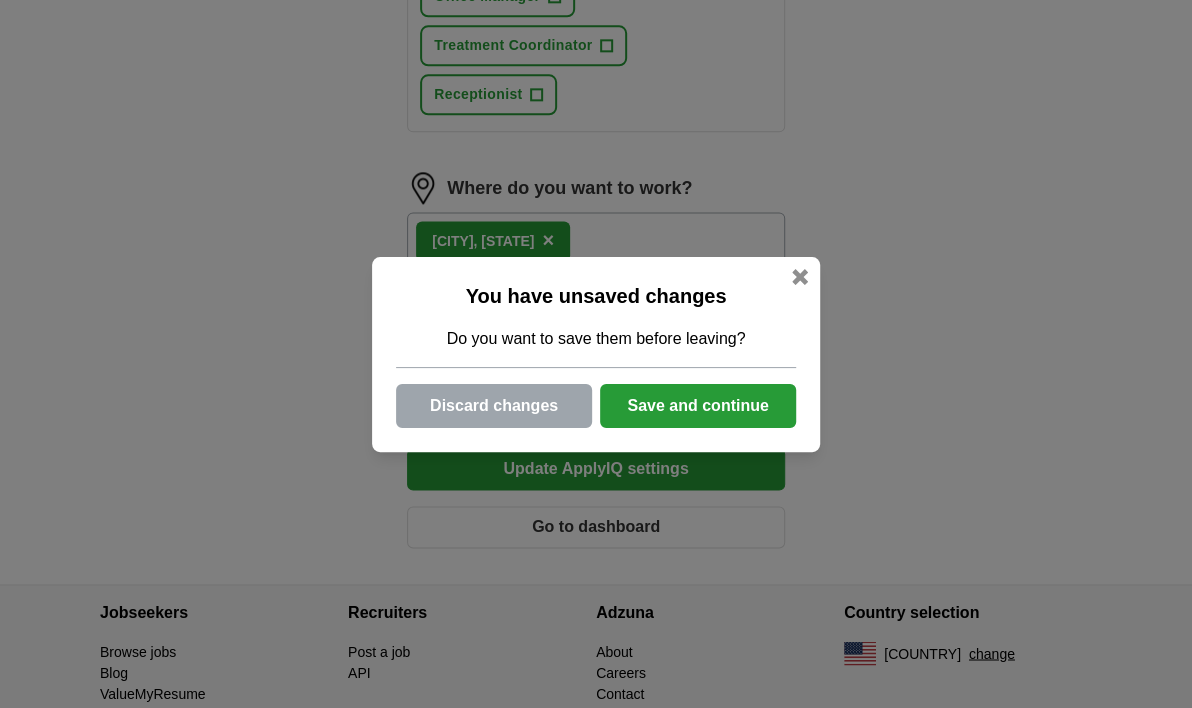 click on "Save and continue" at bounding box center (698, 406) 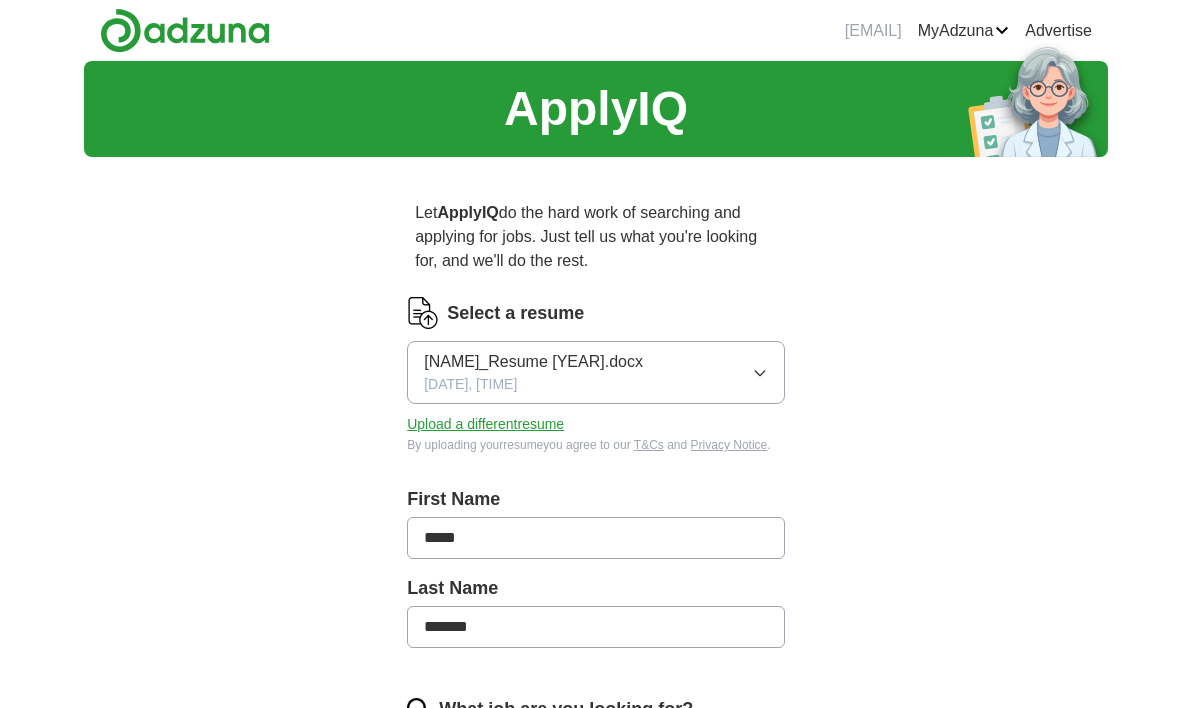 scroll, scrollTop: 0, scrollLeft: 0, axis: both 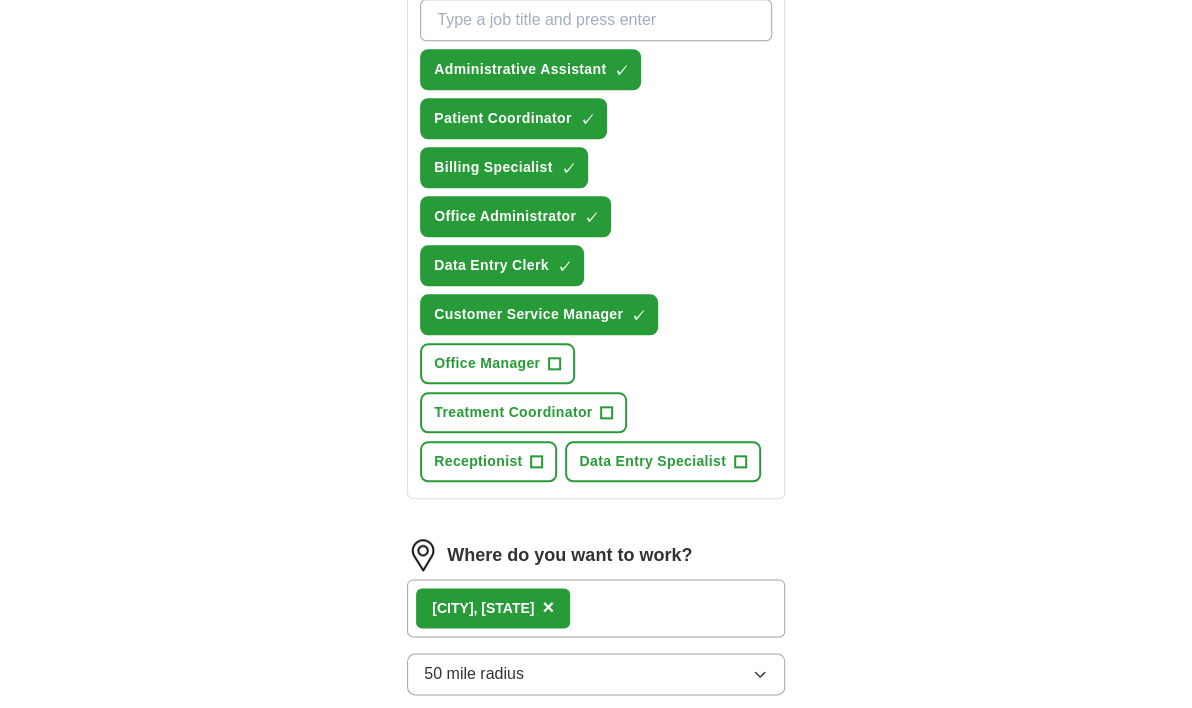 click on "Administrative Assistant ✓ × Patient Coordinator ✓ × Billing Specialist ✓ × Office Administrator ✓ × Data Entry Clerk ✓ × Customer Service Manager ✓ × Office Manager + Treatment Coordinator + Receptionist + Data Entry Specialist +" at bounding box center (596, 240) 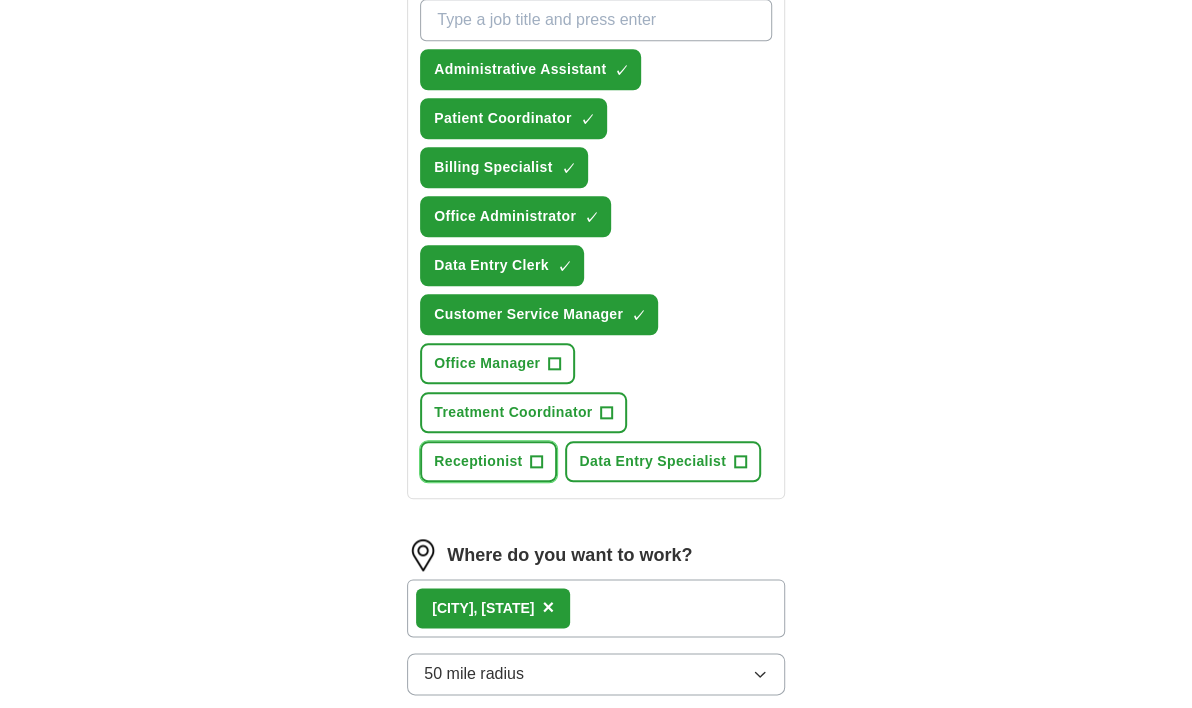 click on "Receptionist" at bounding box center [478, 461] 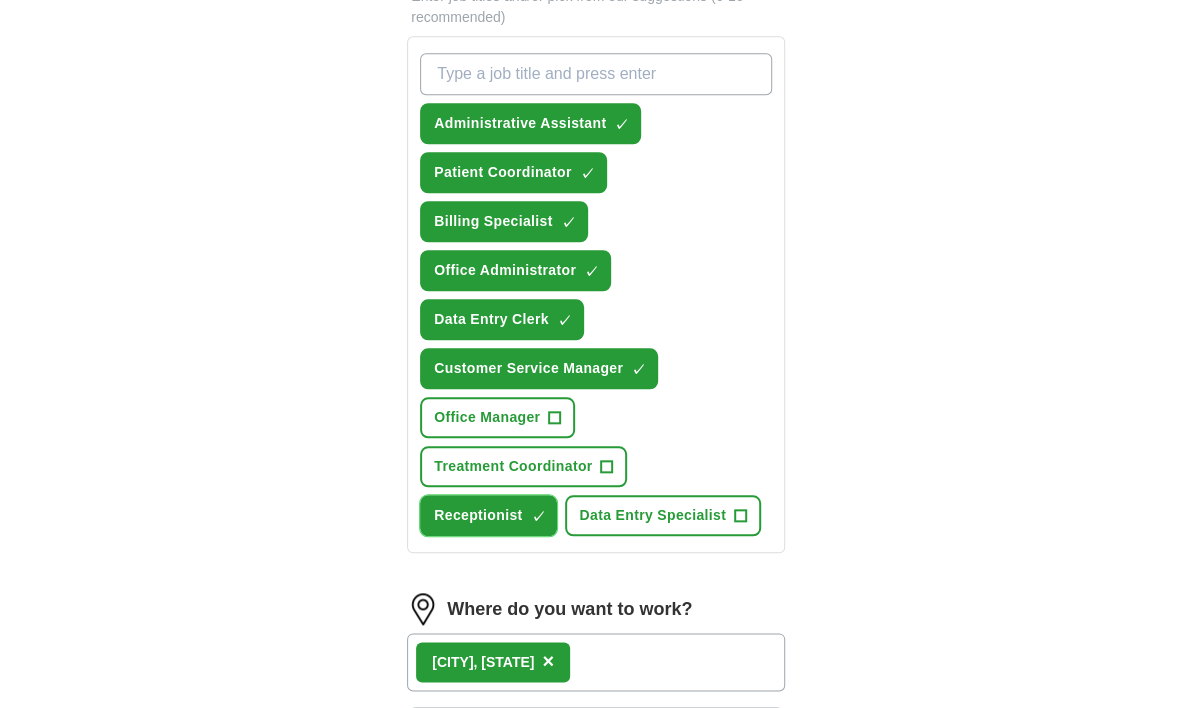 scroll, scrollTop: 733, scrollLeft: 0, axis: vertical 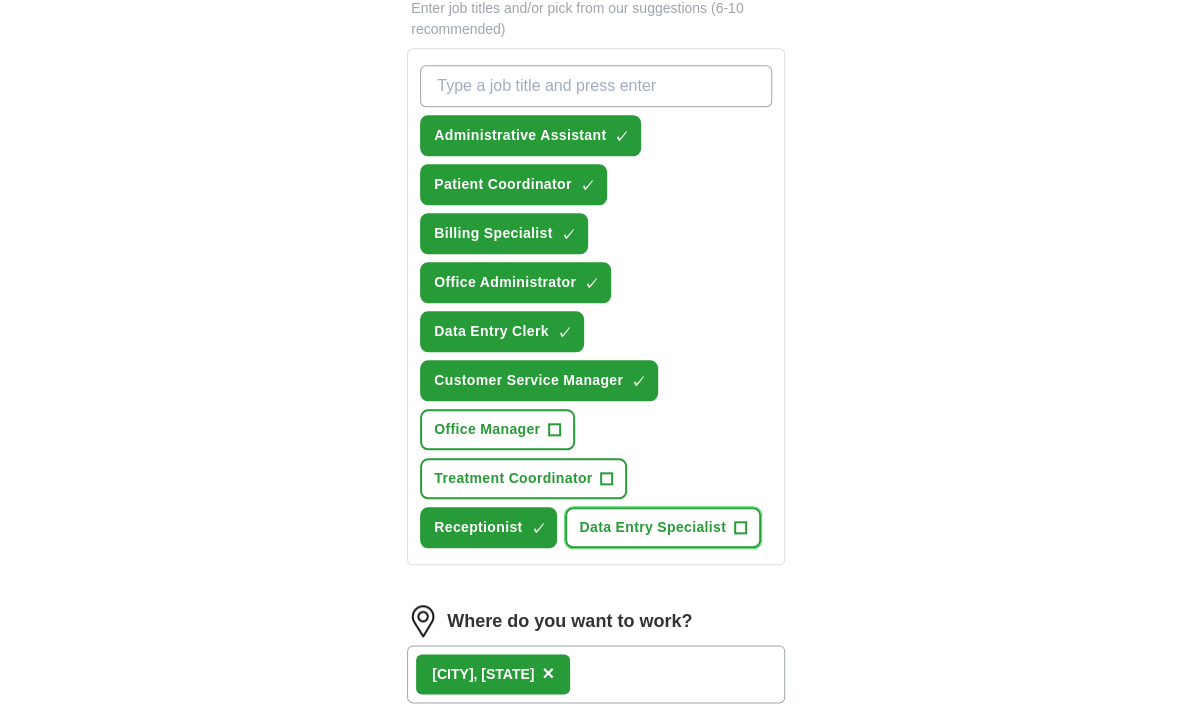 click on "Data Entry Specialist +" at bounding box center (663, 527) 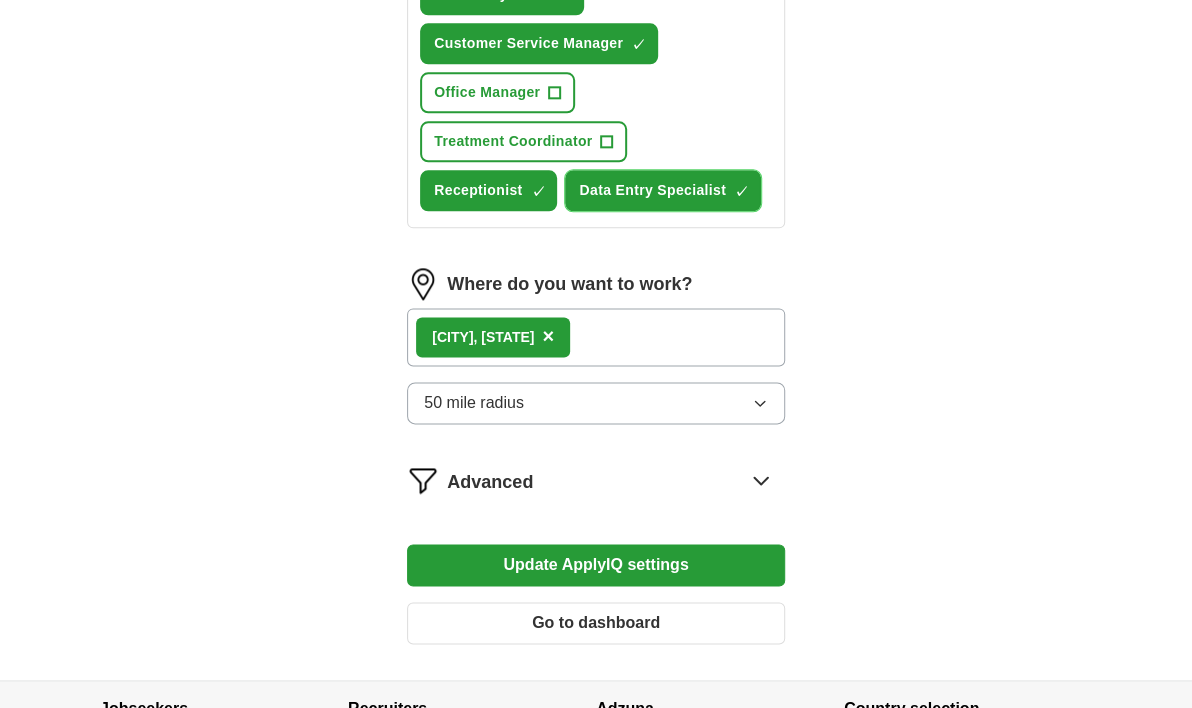 scroll, scrollTop: 1133, scrollLeft: 0, axis: vertical 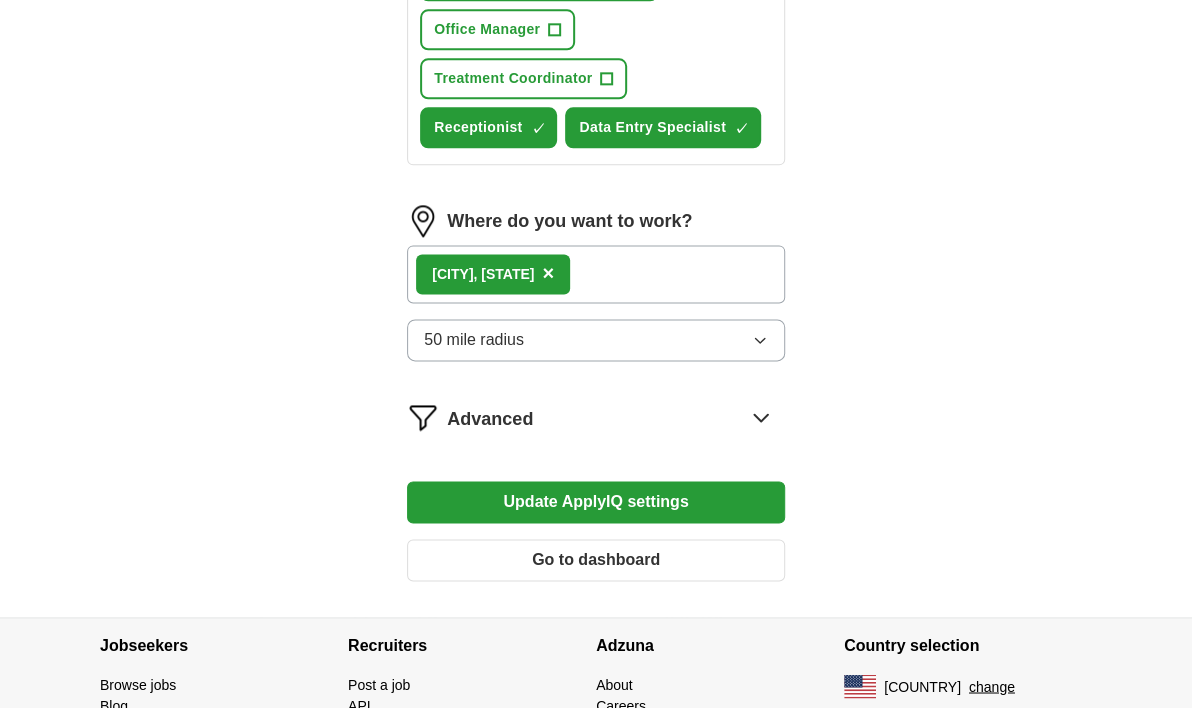 click 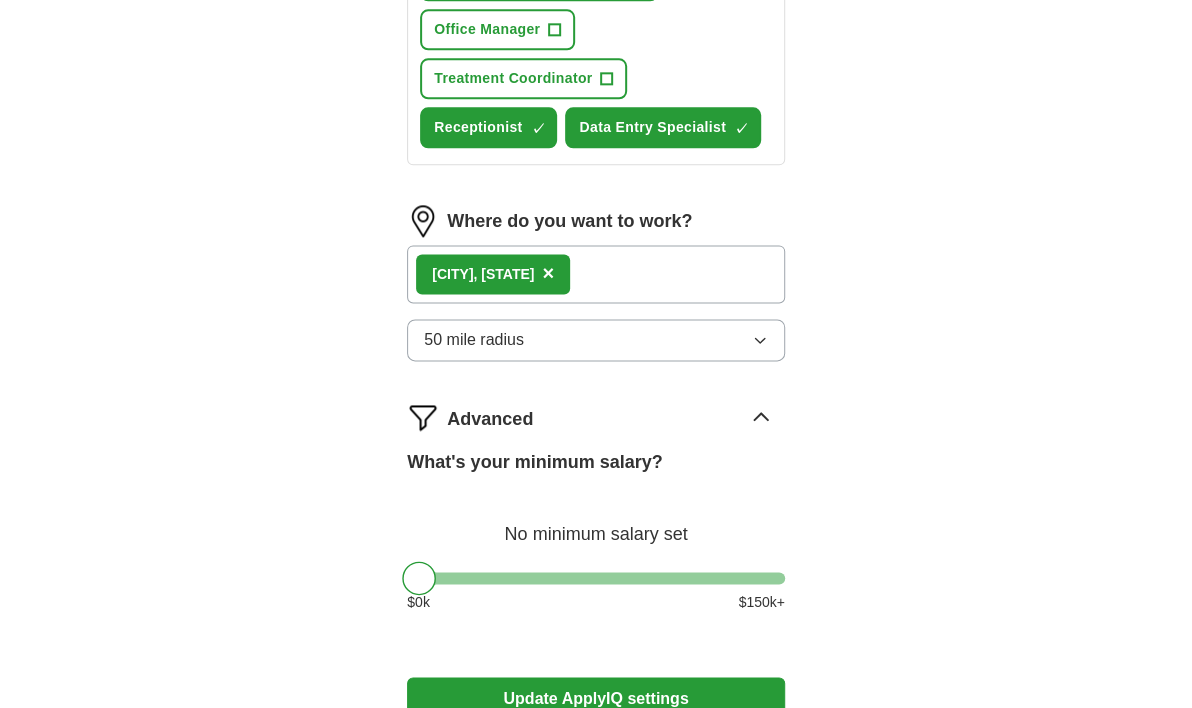 click on "What's your minimum salary? No minimum salary set $ 0 k $ 150 k+" at bounding box center (596, 539) 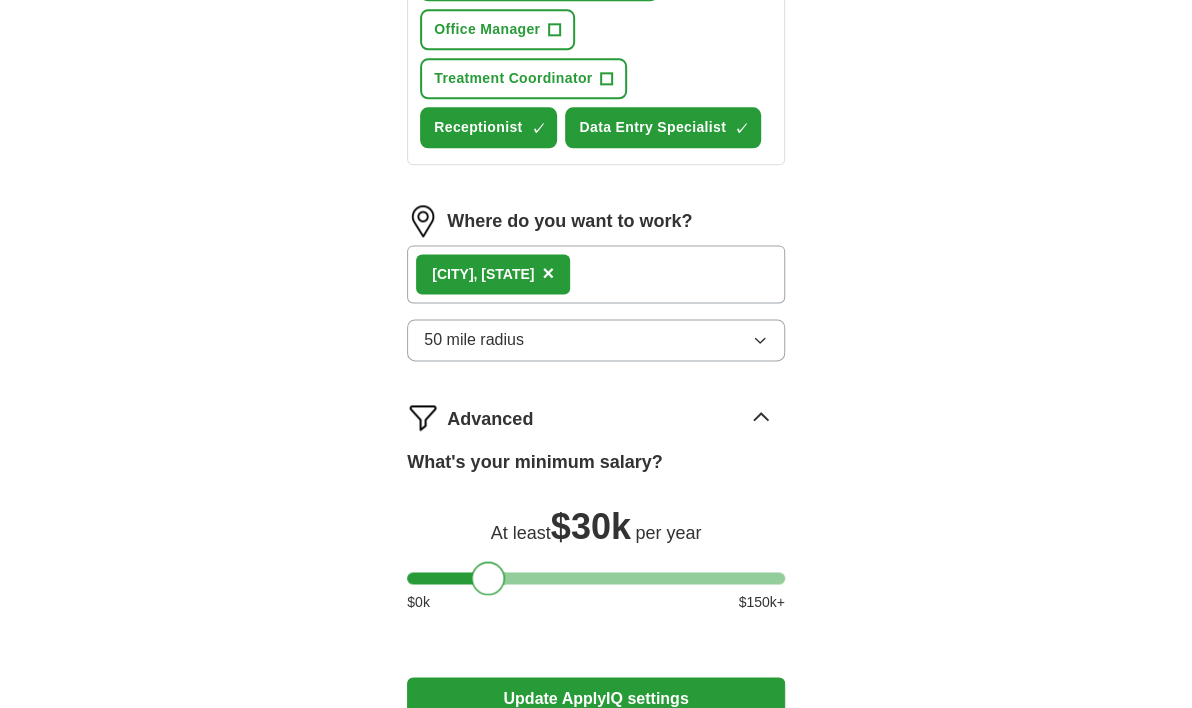 drag, startPoint x: 478, startPoint y: 571, endPoint x: 492, endPoint y: 569, distance: 14.142136 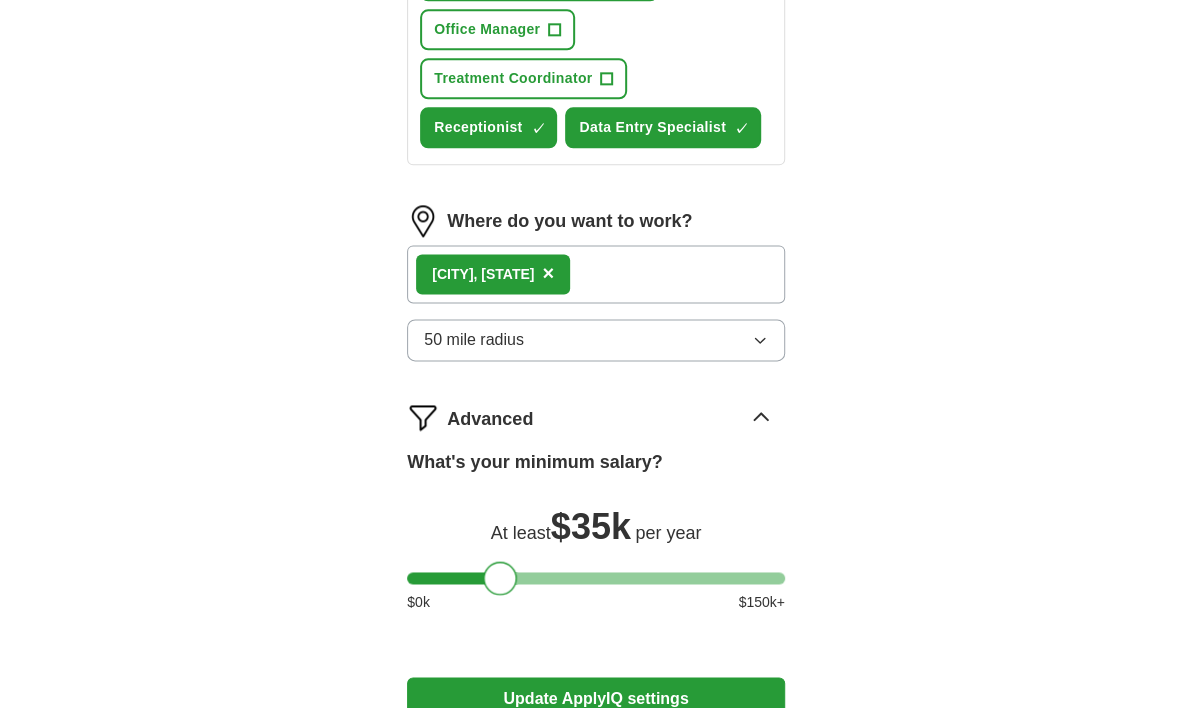 drag, startPoint x: 492, startPoint y: 567, endPoint x: 504, endPoint y: 565, distance: 12.165525 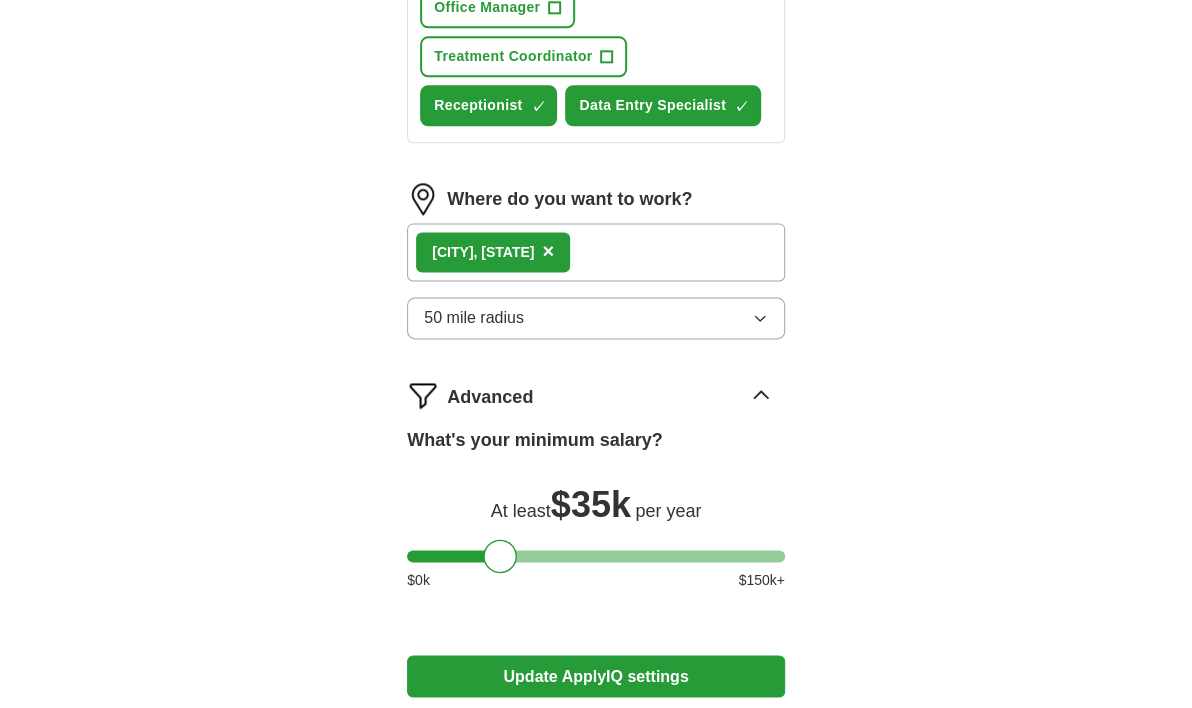 scroll, scrollTop: 1166, scrollLeft: 0, axis: vertical 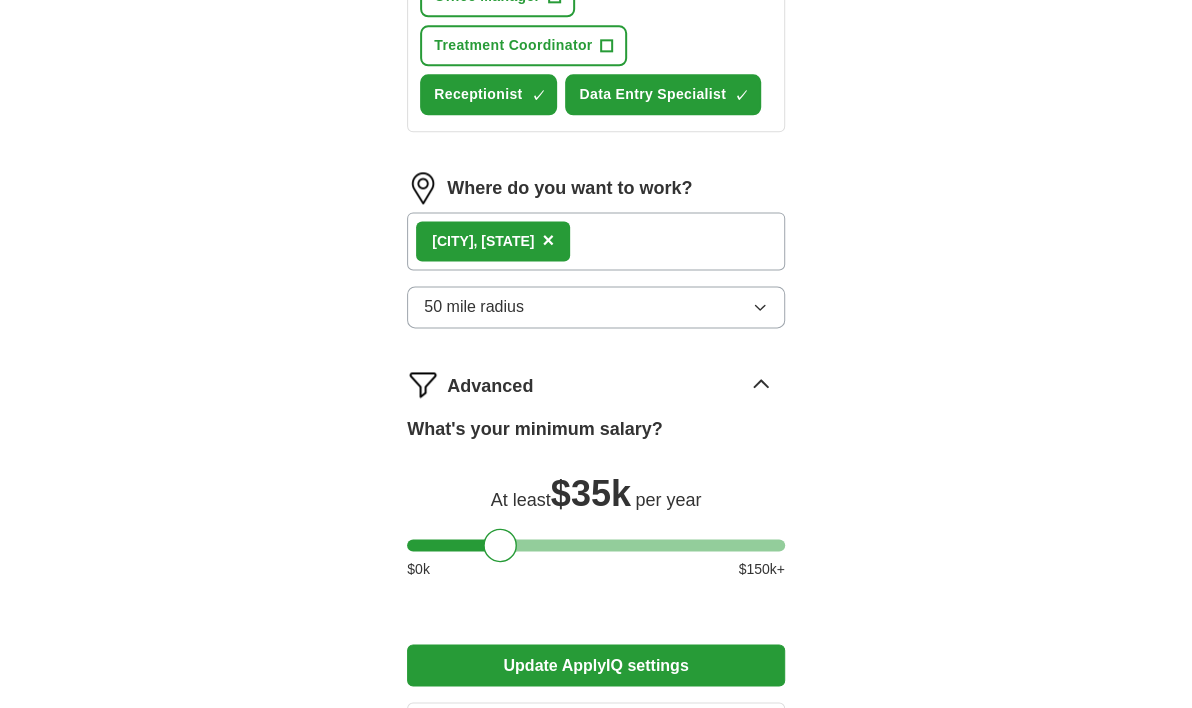 click on "Update ApplyIQ settings" at bounding box center (596, 665) 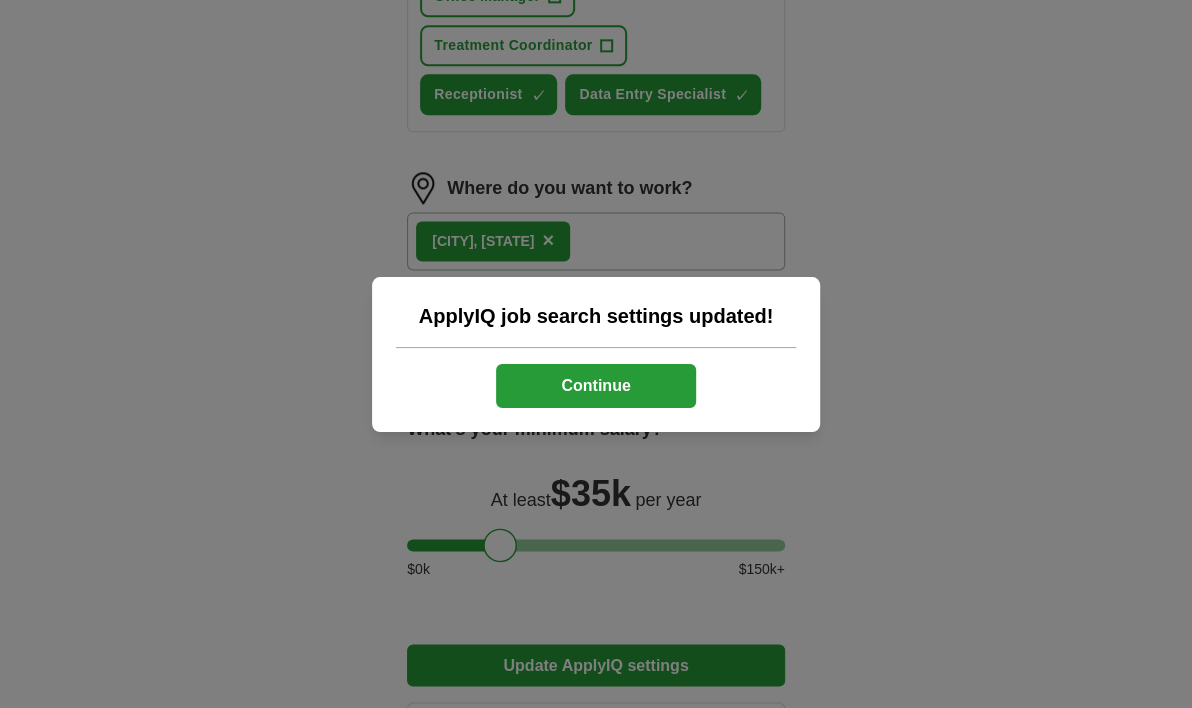 click on "Continue" at bounding box center [596, 386] 